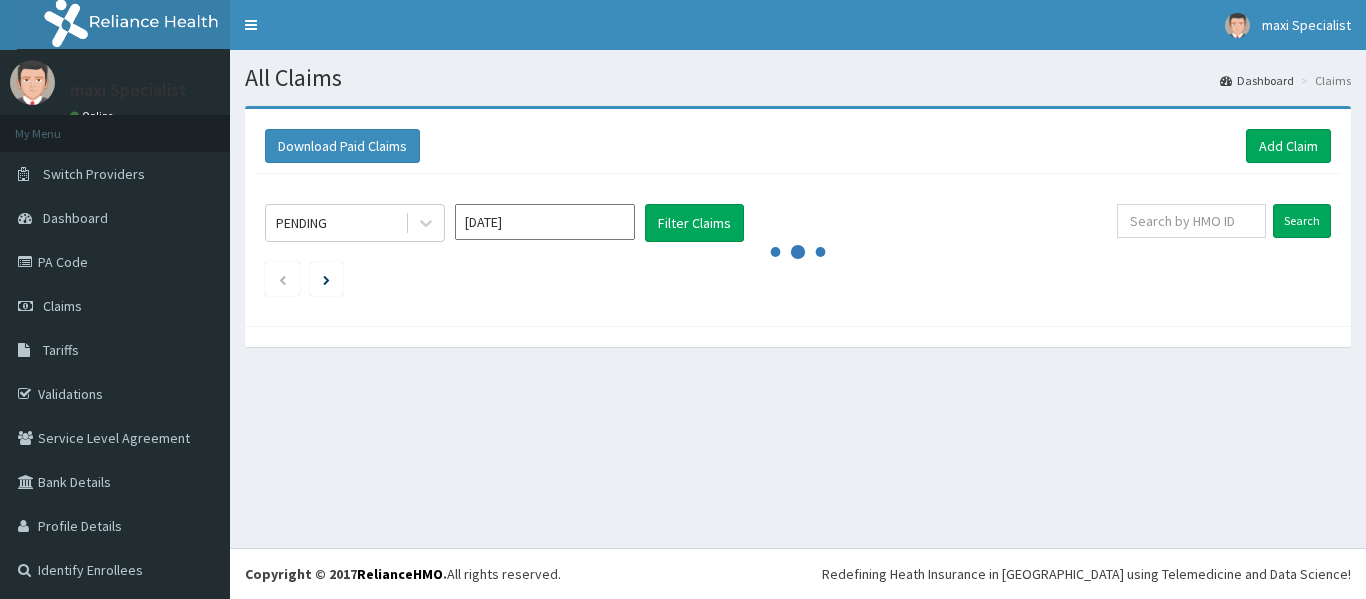 scroll, scrollTop: 0, scrollLeft: 0, axis: both 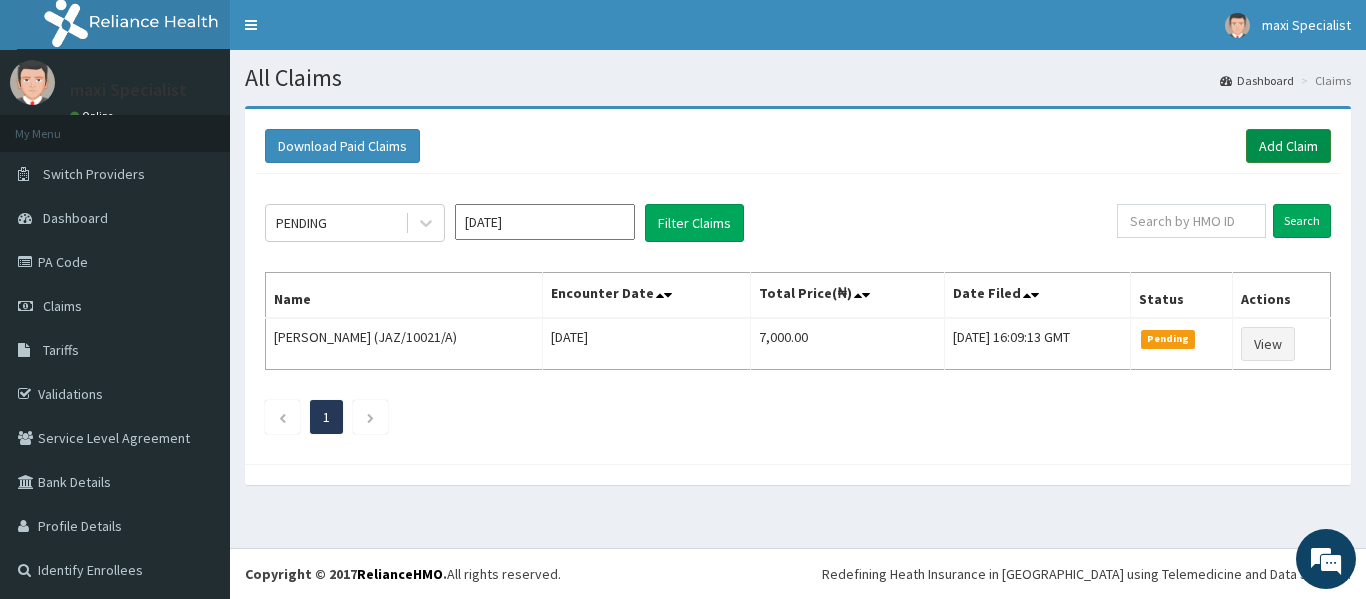 click on "Add Claim" at bounding box center [1288, 146] 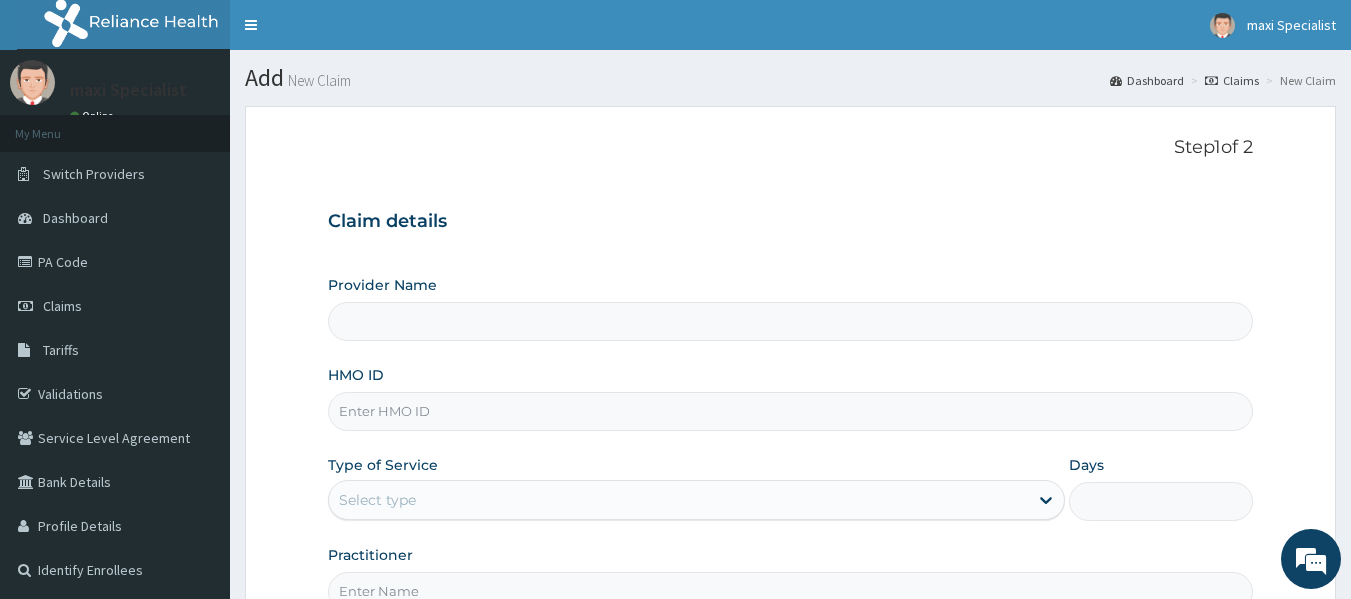 scroll, scrollTop: 0, scrollLeft: 0, axis: both 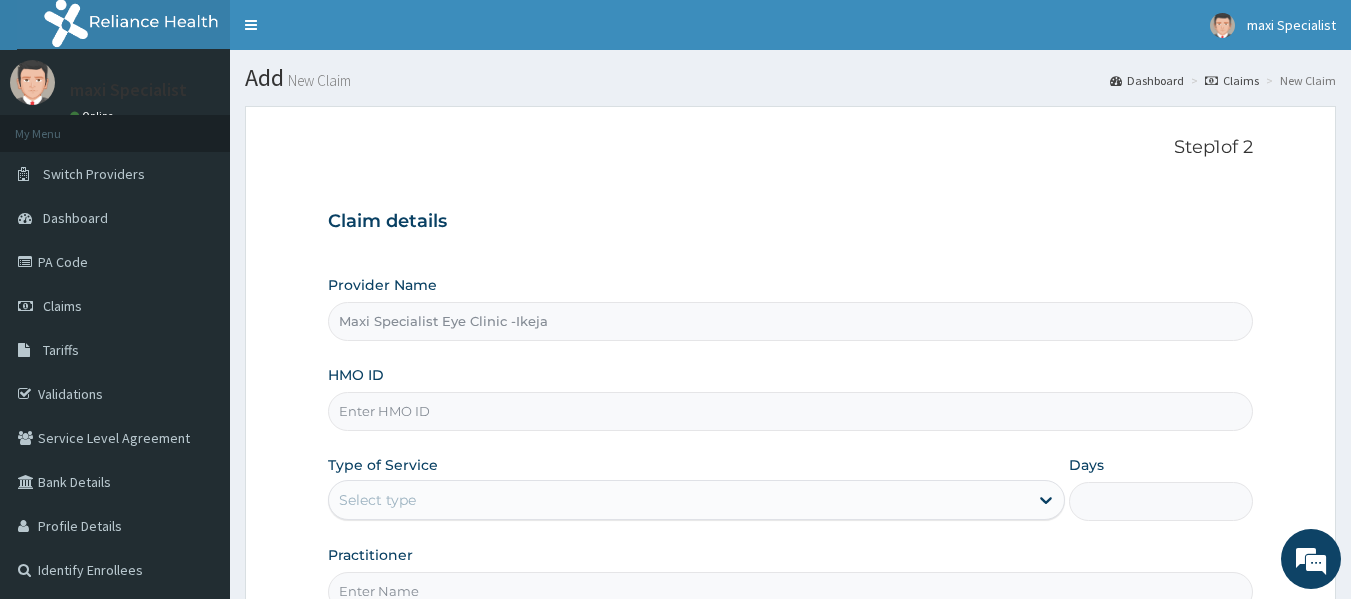 type on "Maxi Specialist Eye Clinic -Ikeja" 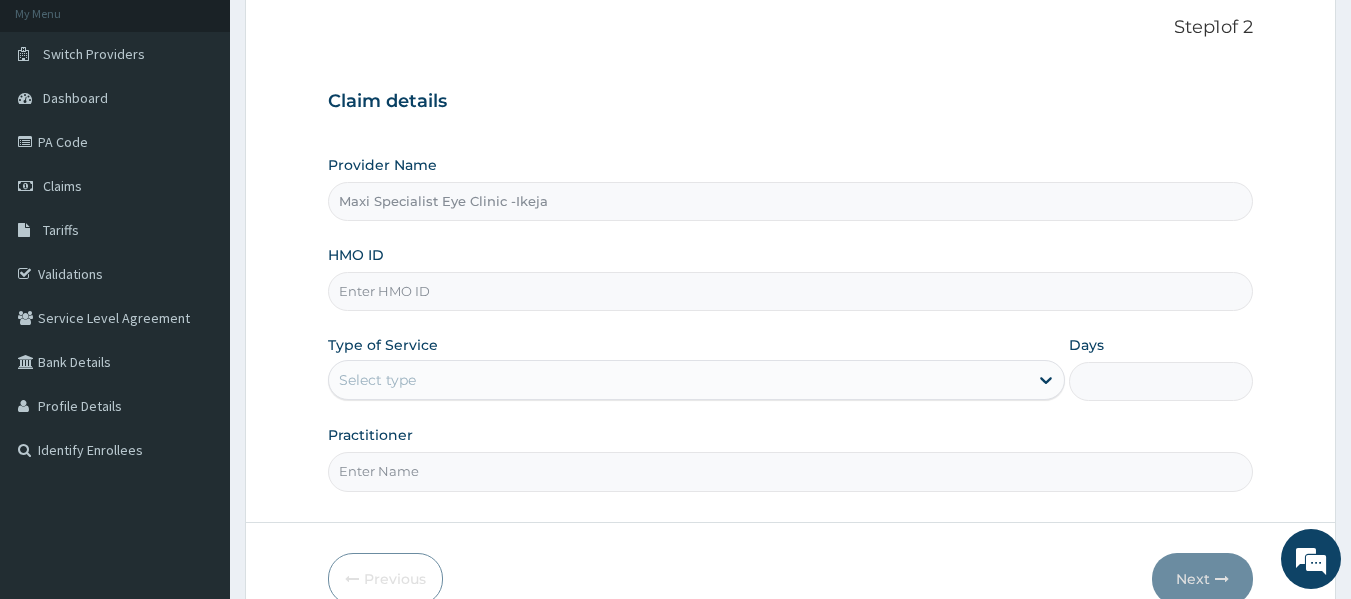 scroll, scrollTop: 160, scrollLeft: 0, axis: vertical 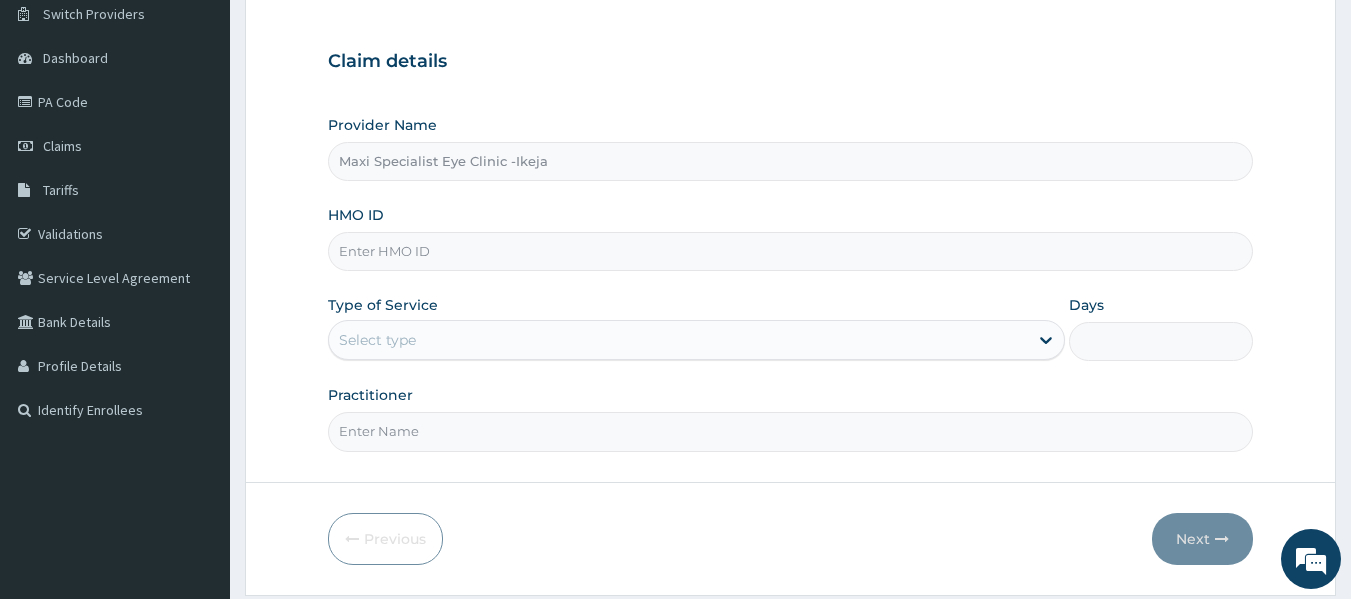 click on "HMO ID" at bounding box center (791, 251) 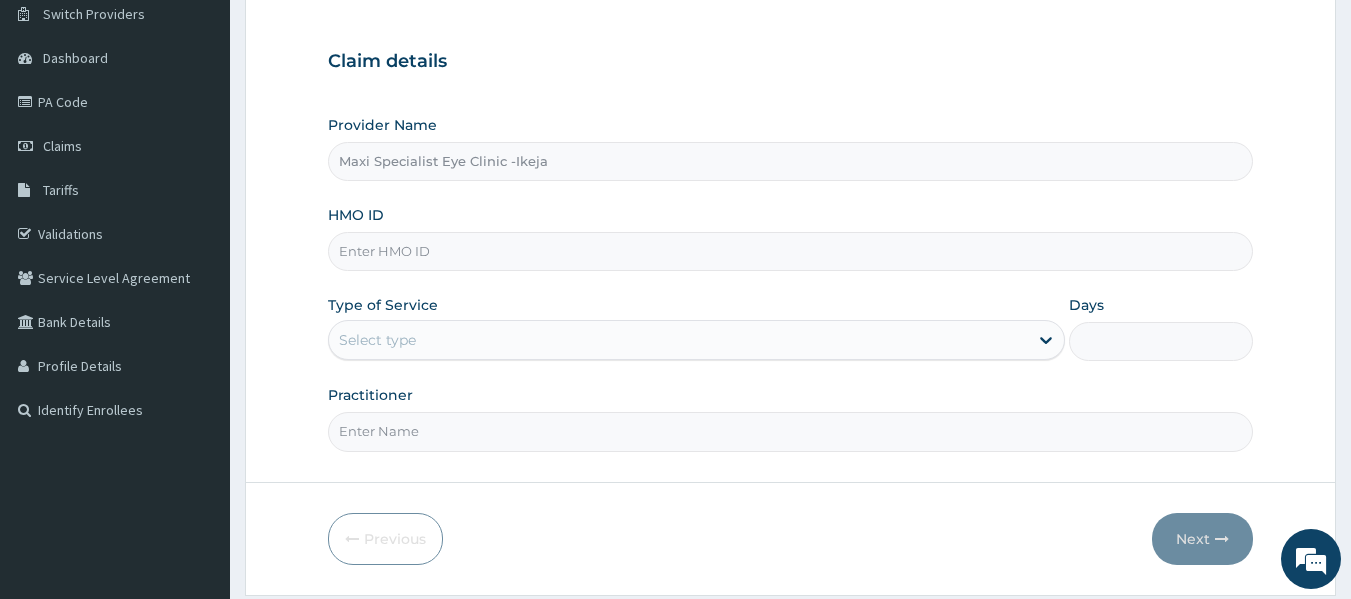 scroll, scrollTop: 0, scrollLeft: 0, axis: both 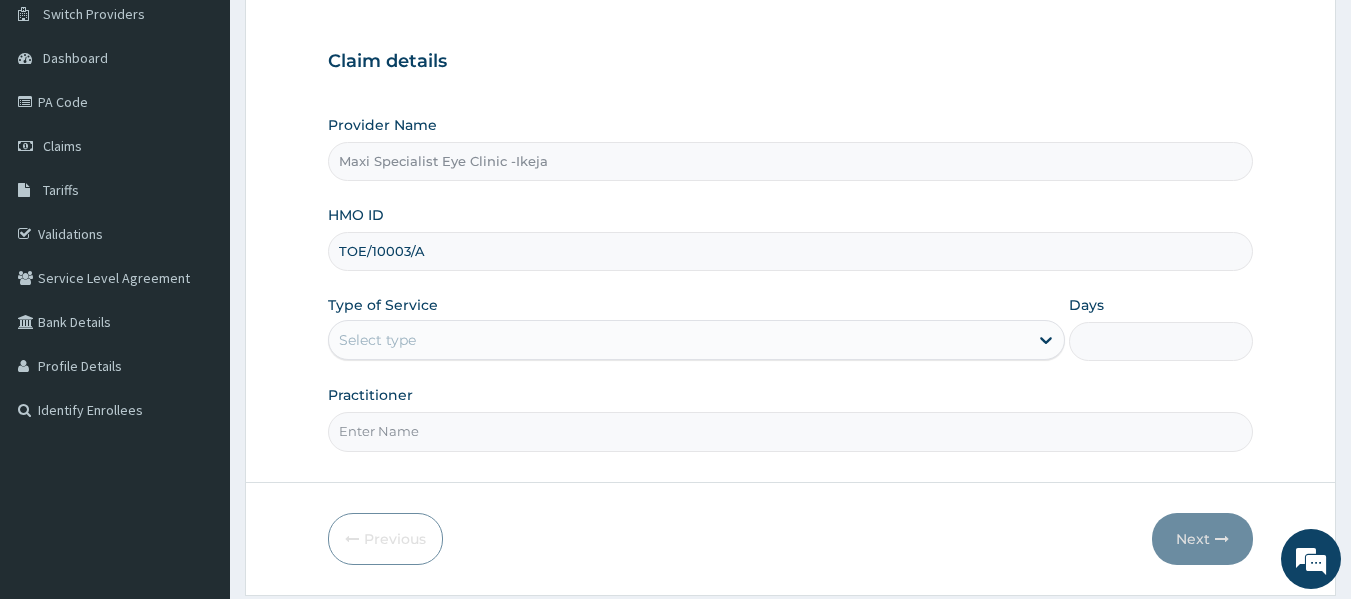 type on "TOE/10003/A" 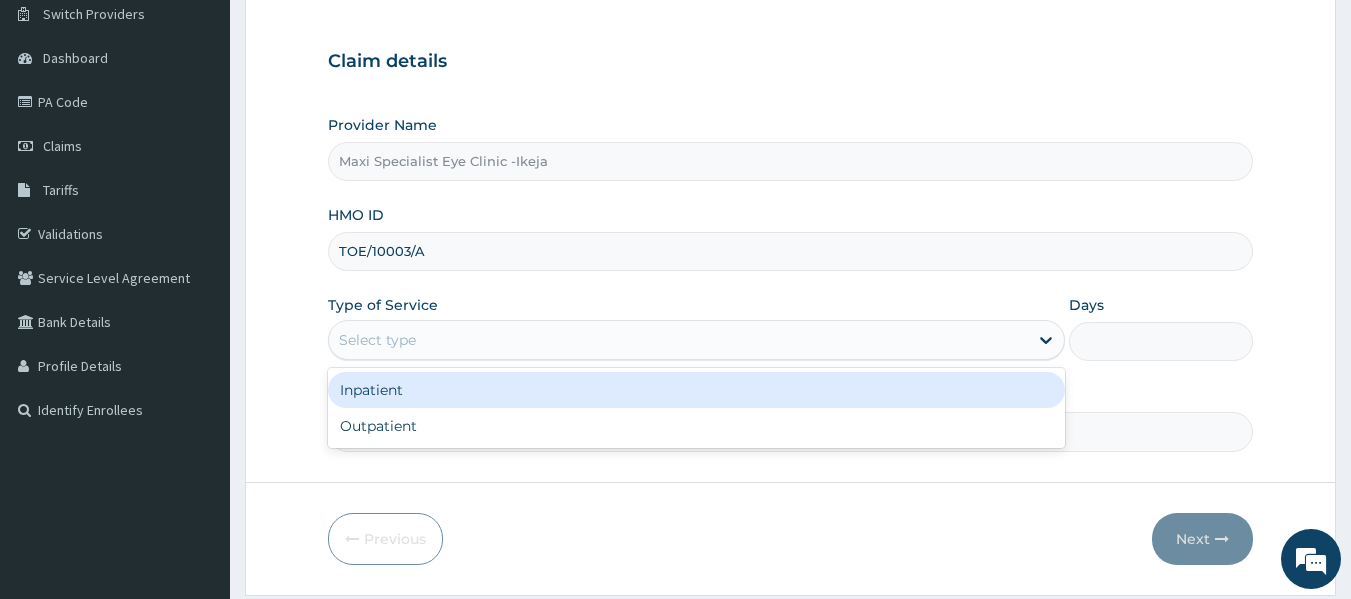 click on "Select type" at bounding box center (678, 340) 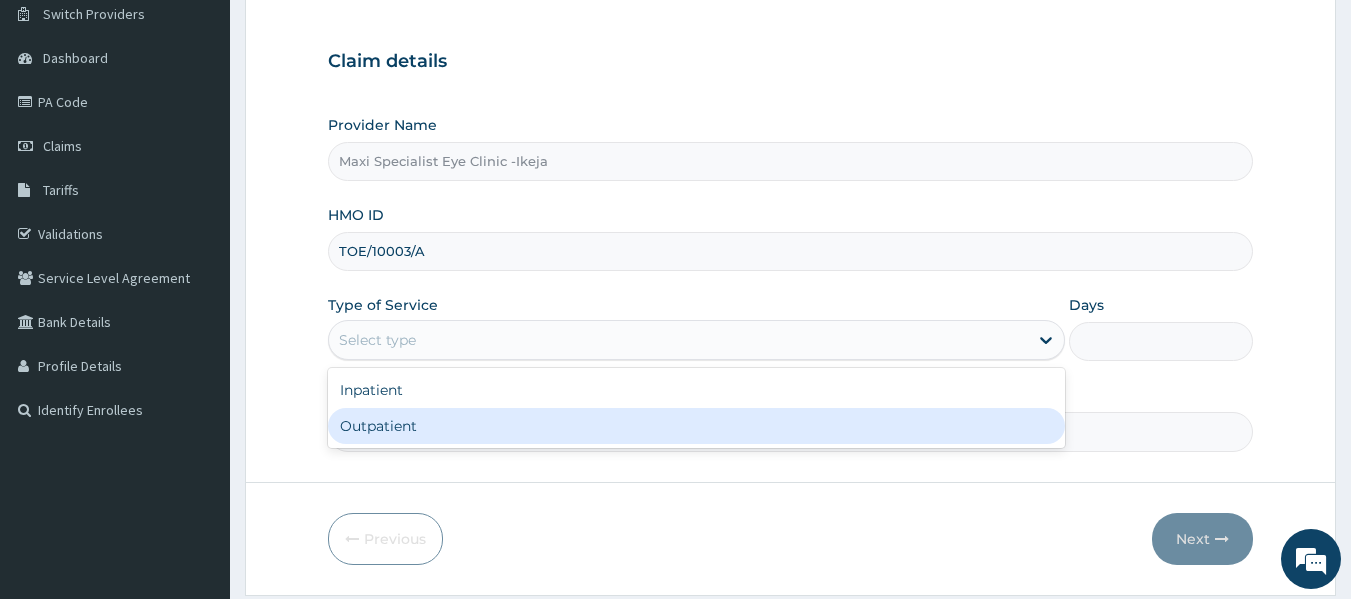 click on "Outpatient" at bounding box center (696, 426) 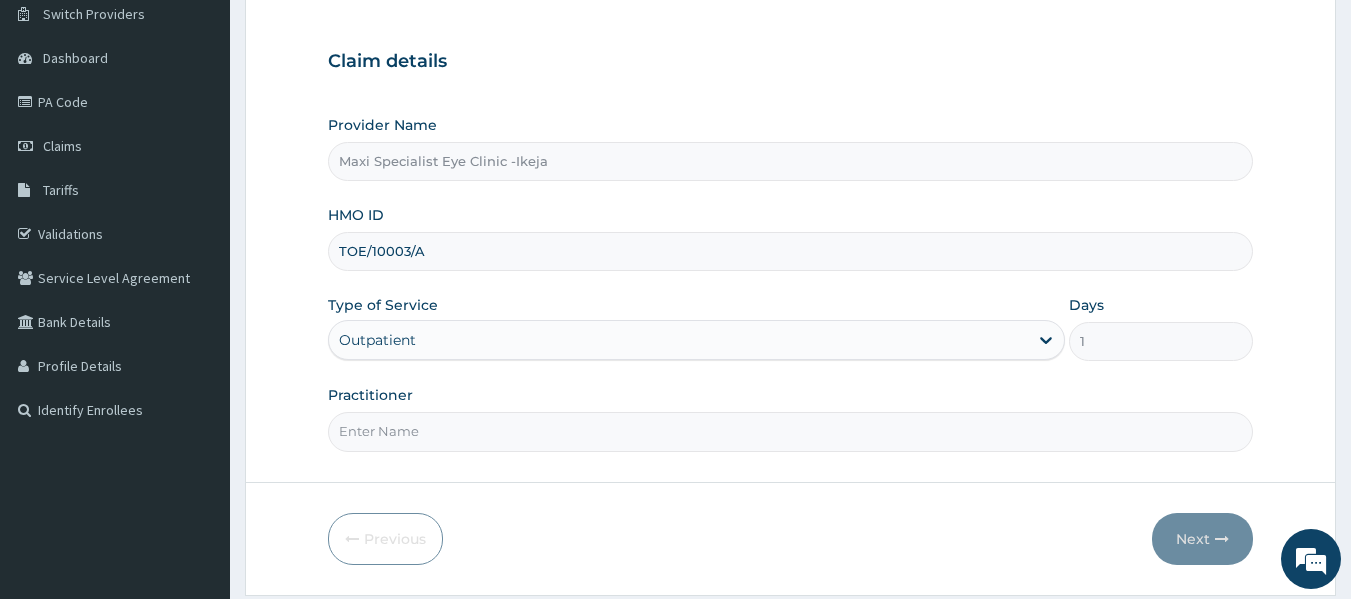 click on "Practitioner" at bounding box center [791, 431] 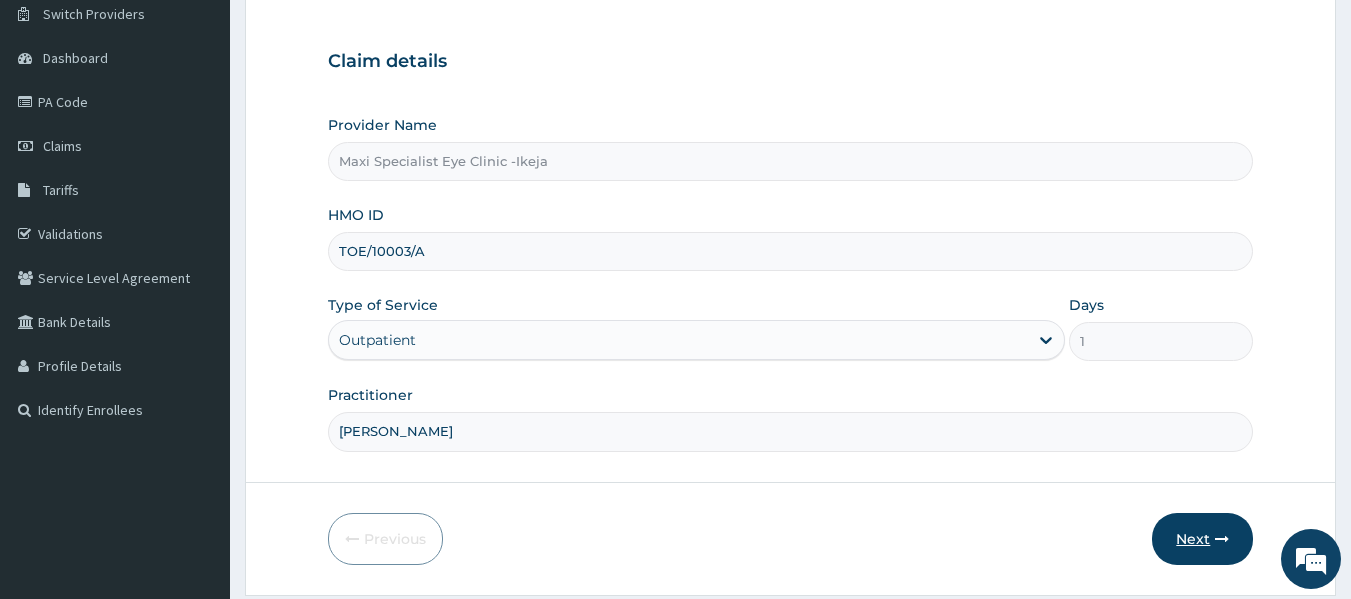 type on "[PERSON_NAME]" 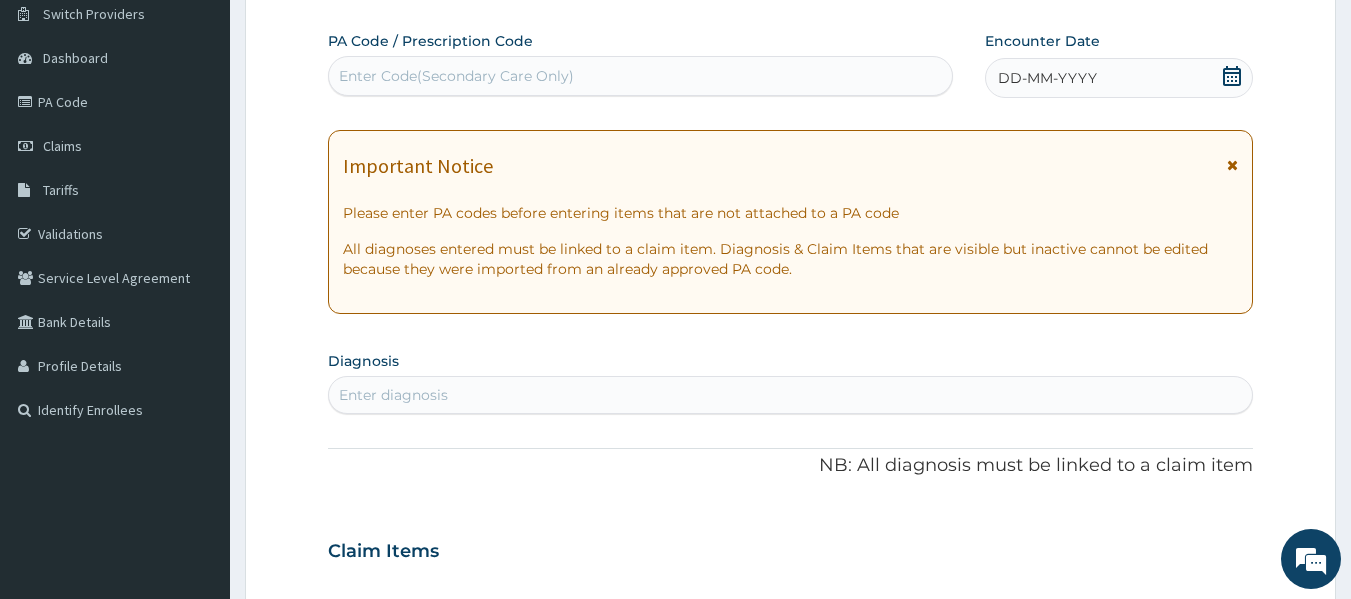 click on "Enter Code(Secondary Care Only)" at bounding box center (641, 76) 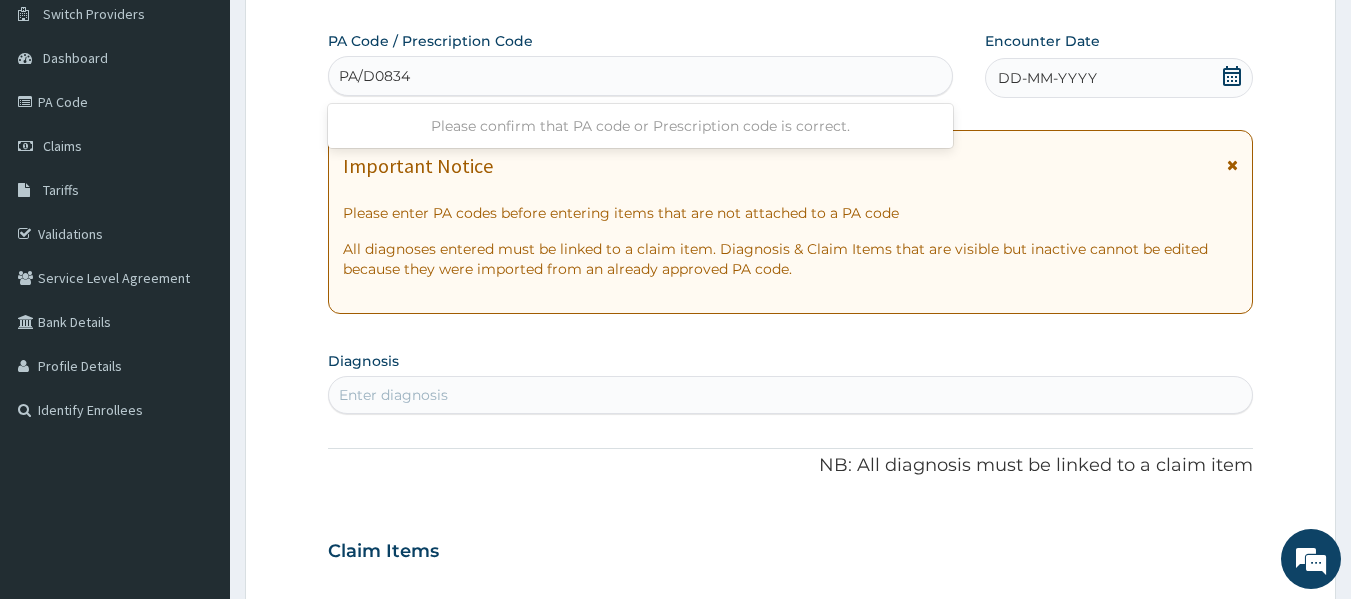 type on "PA/D0834A" 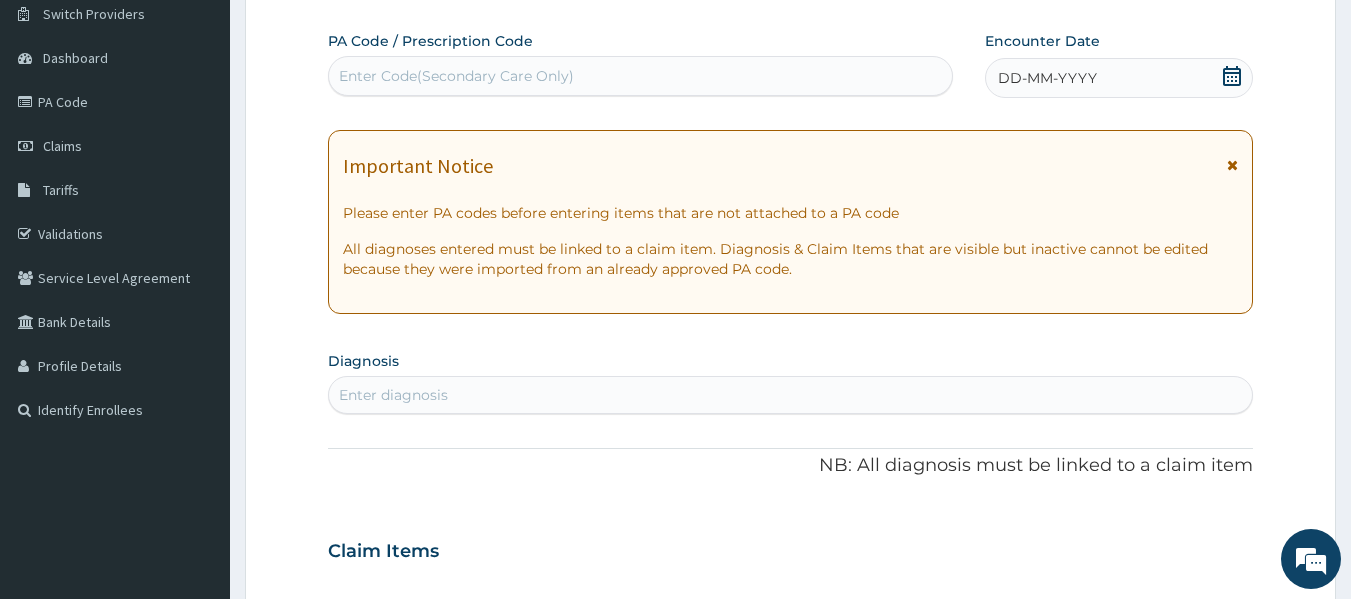 click on "Enter Code(Secondary Care Only)" at bounding box center [641, 76] 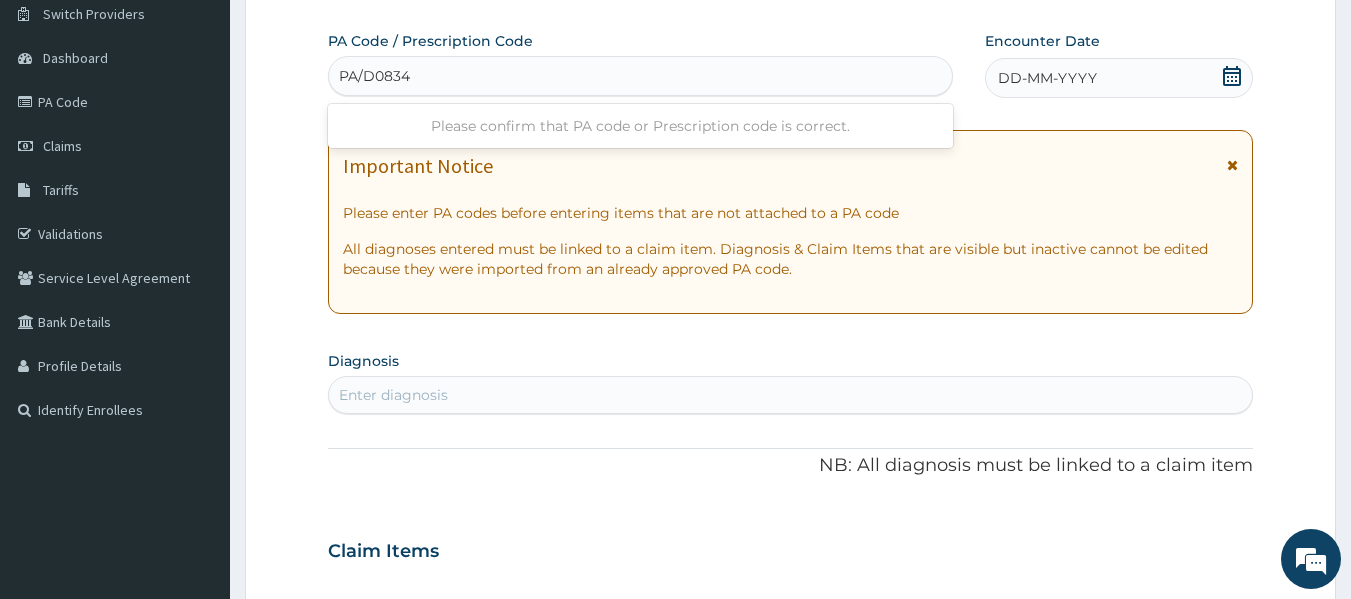 type on "PA/D0834A" 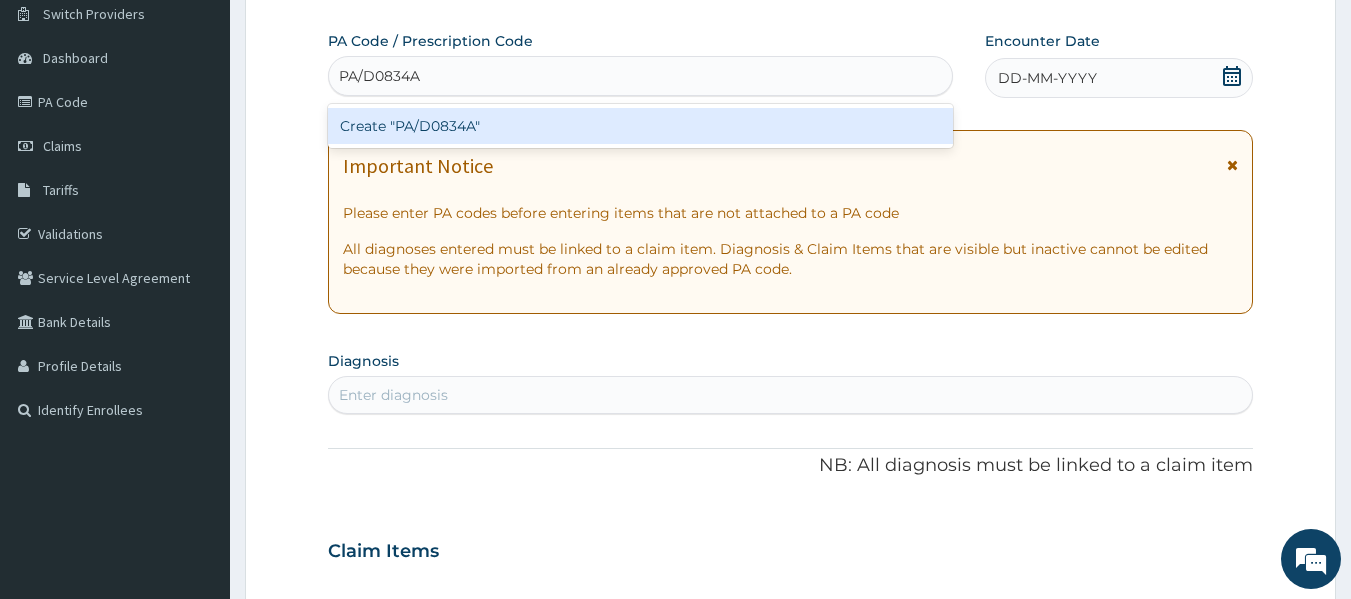 click on "Create "PA/D0834A"" at bounding box center (641, 126) 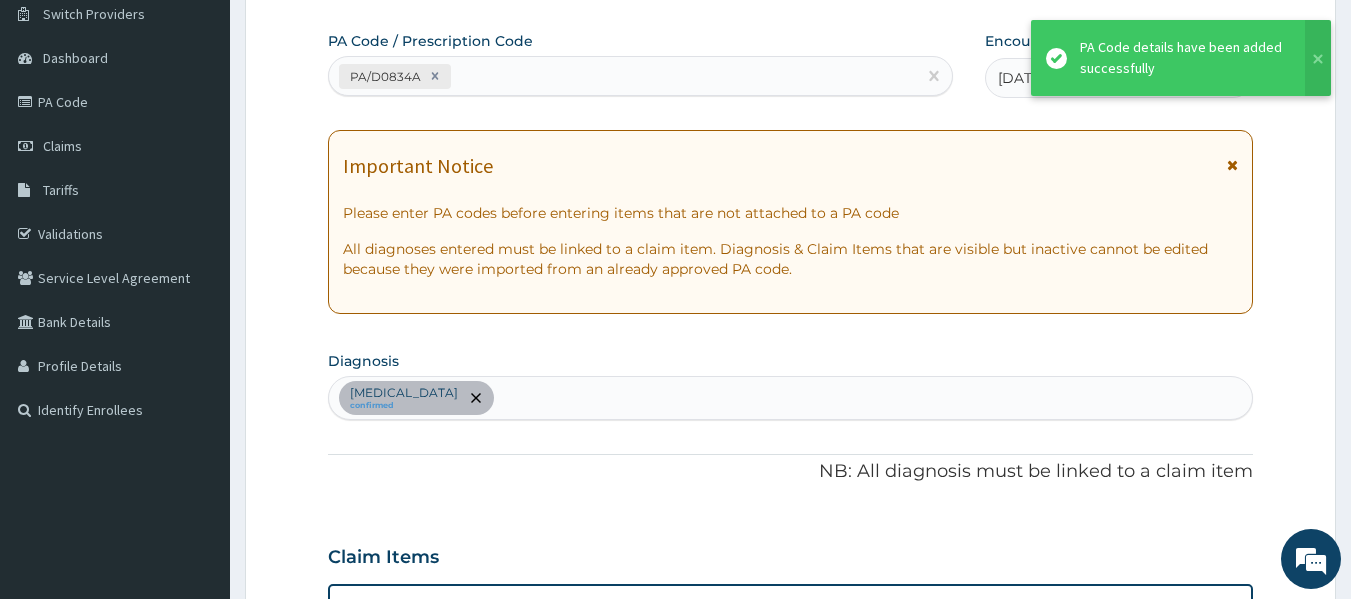 scroll, scrollTop: 878, scrollLeft: 0, axis: vertical 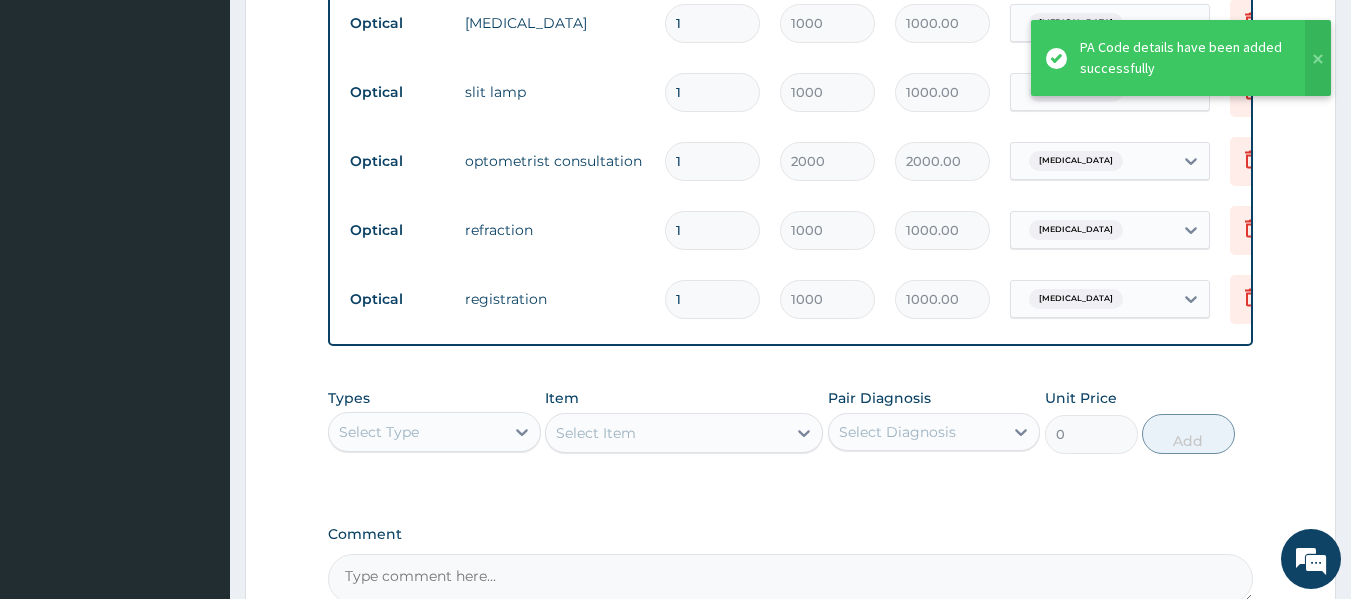 type on "0" 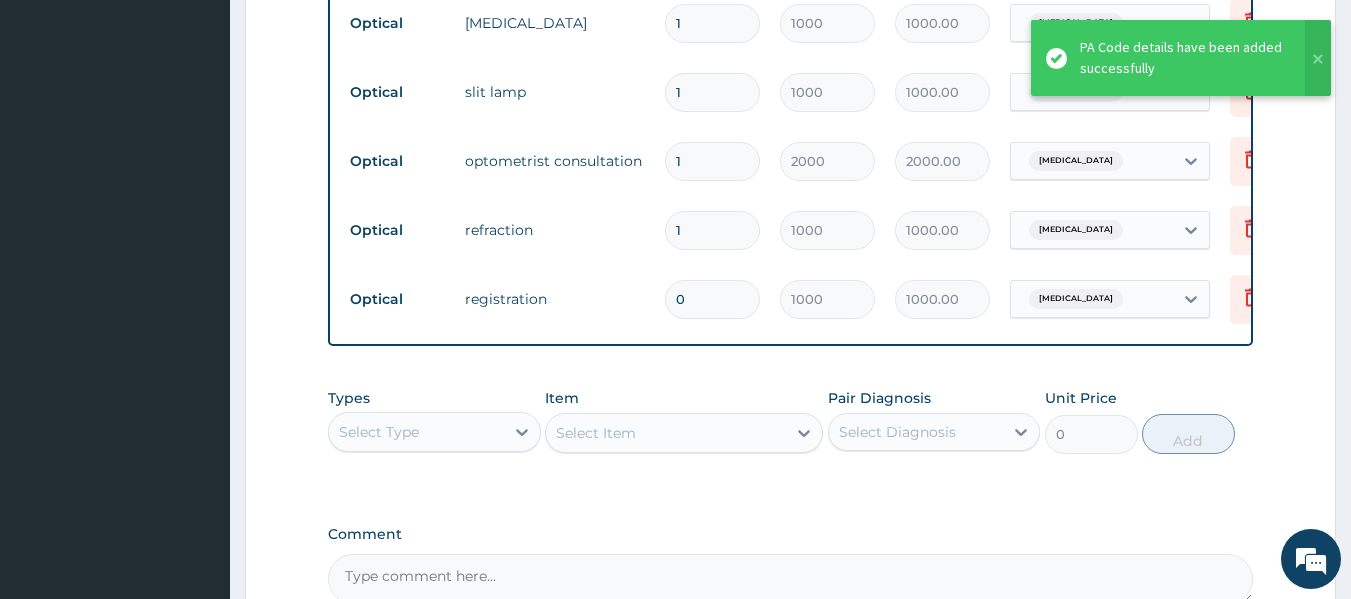 type on "0.00" 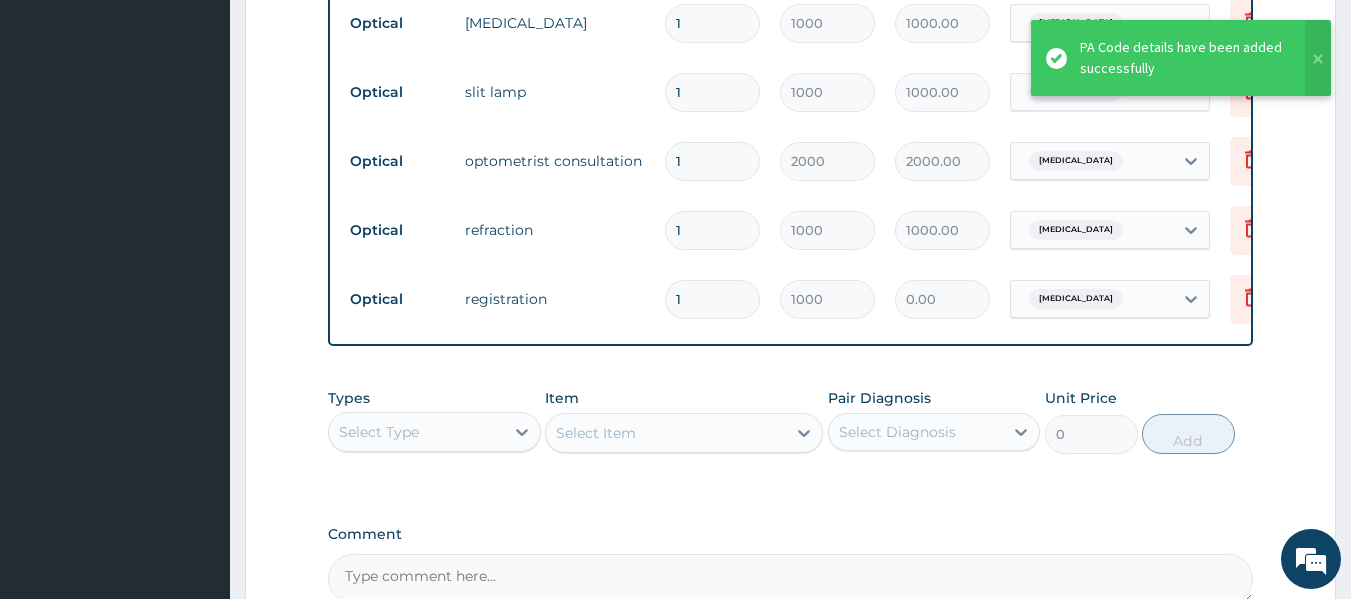 type on "0" 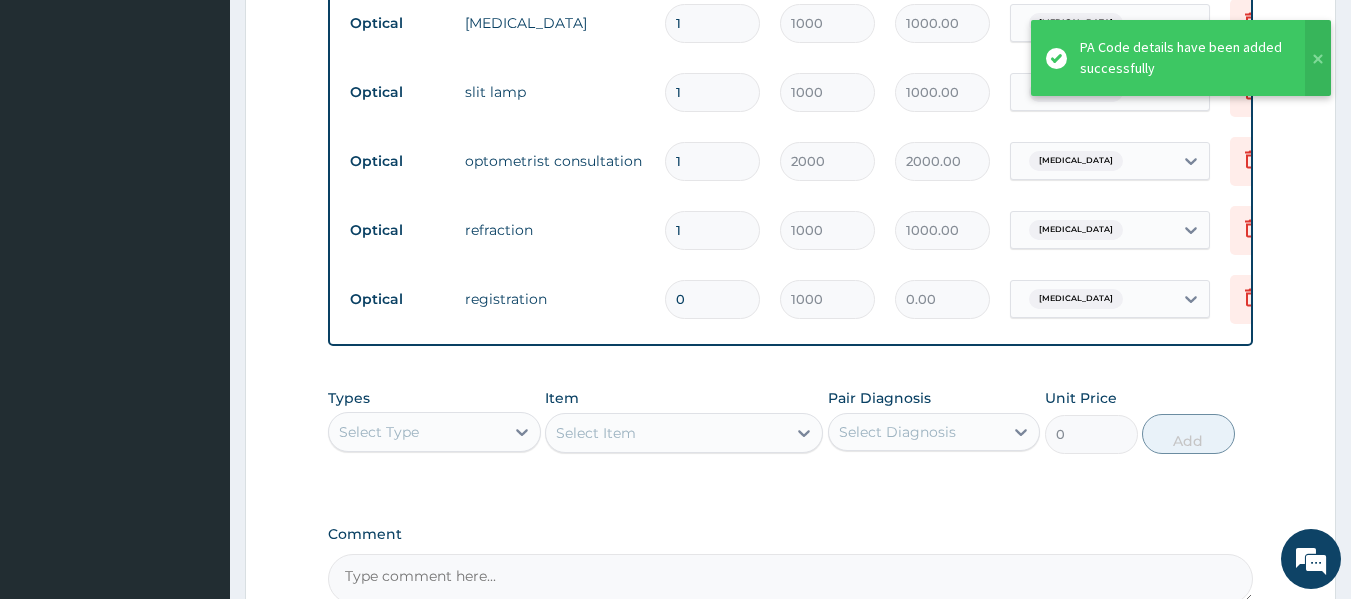 type on "0.00" 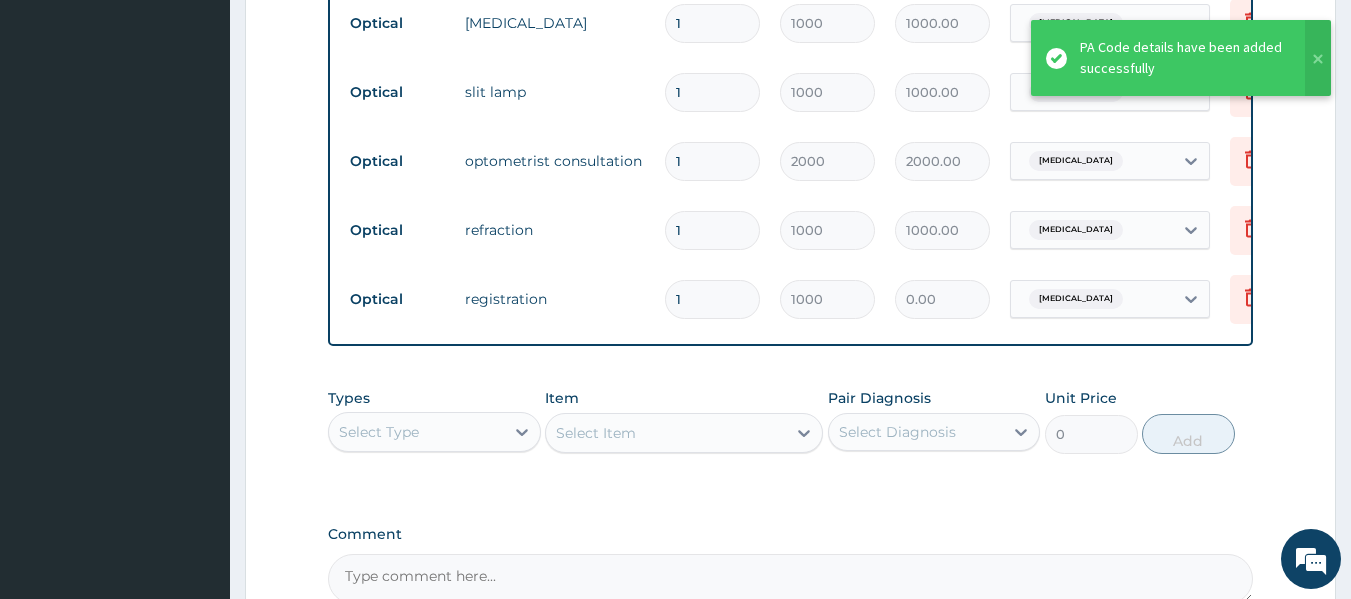 type on "1000.00" 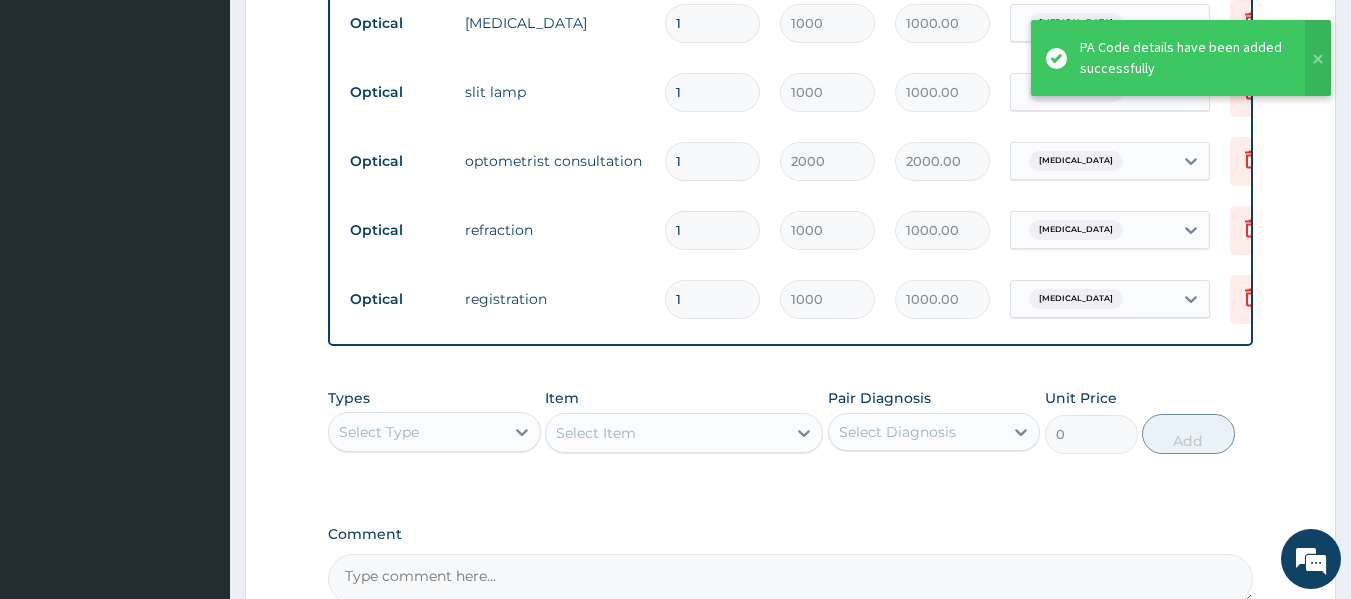 type on "0" 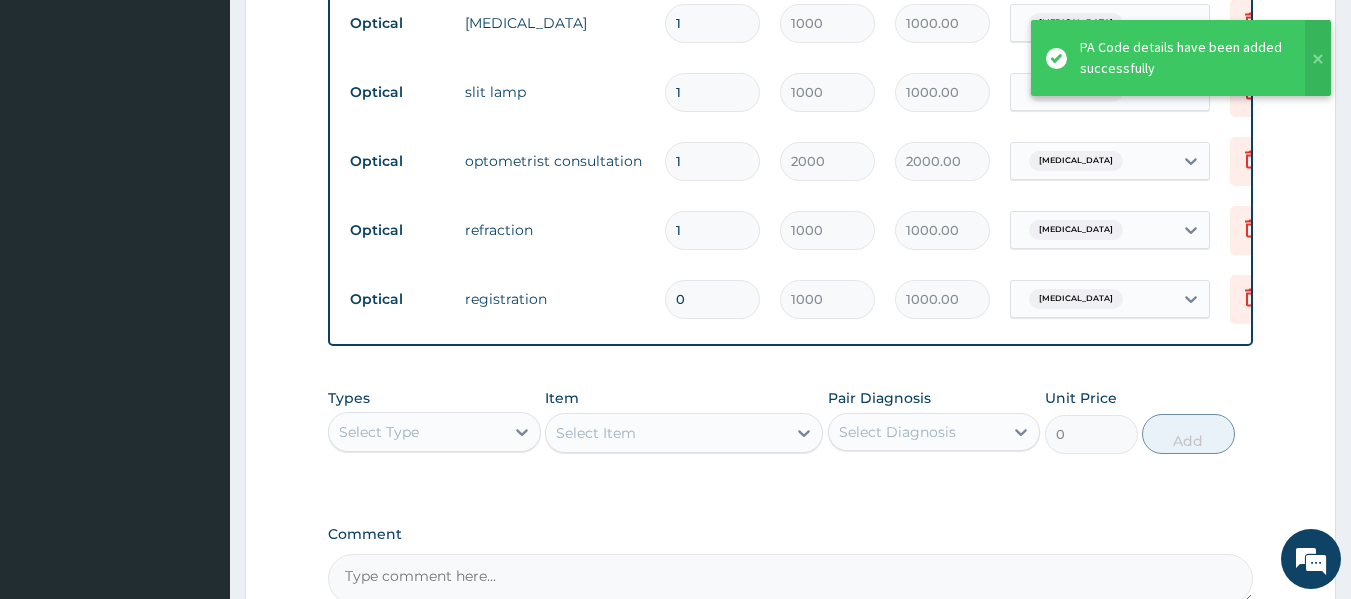 type on "0.00" 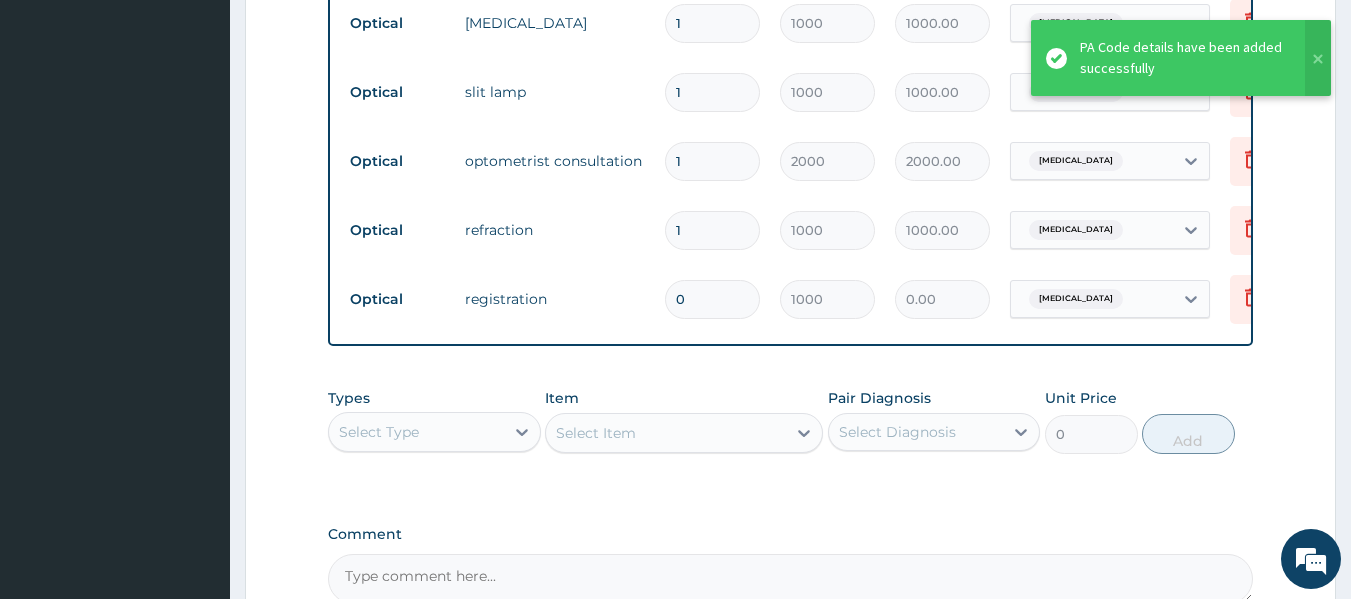 type on "1" 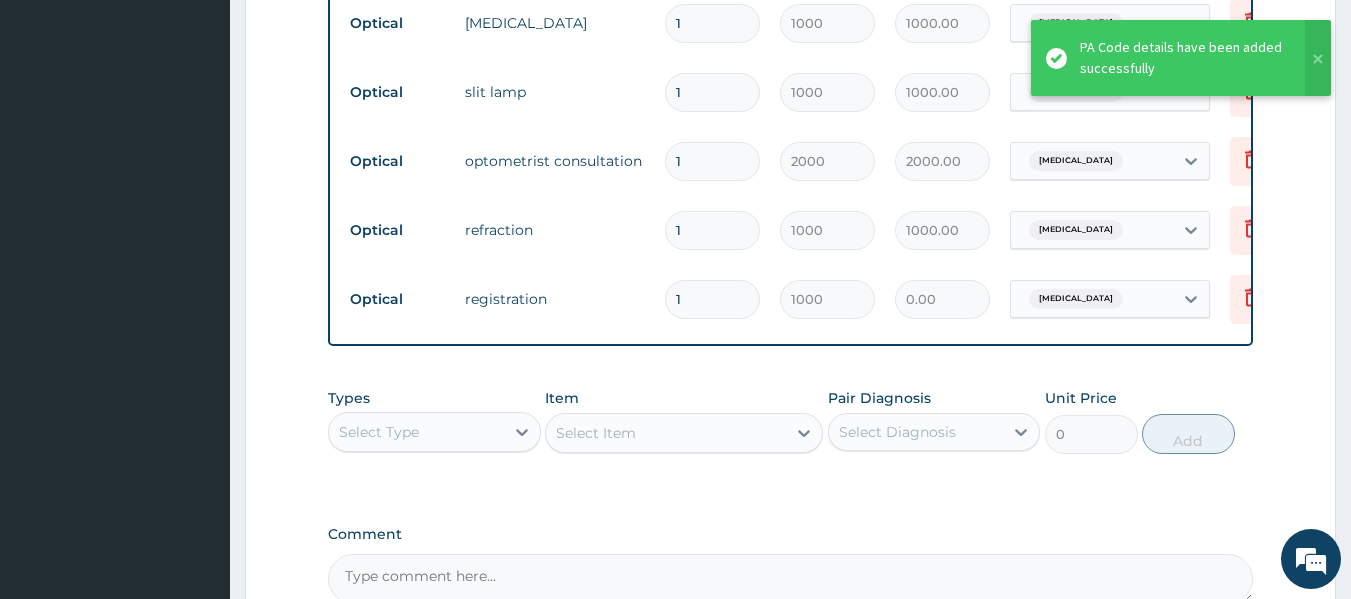 type on "1000.00" 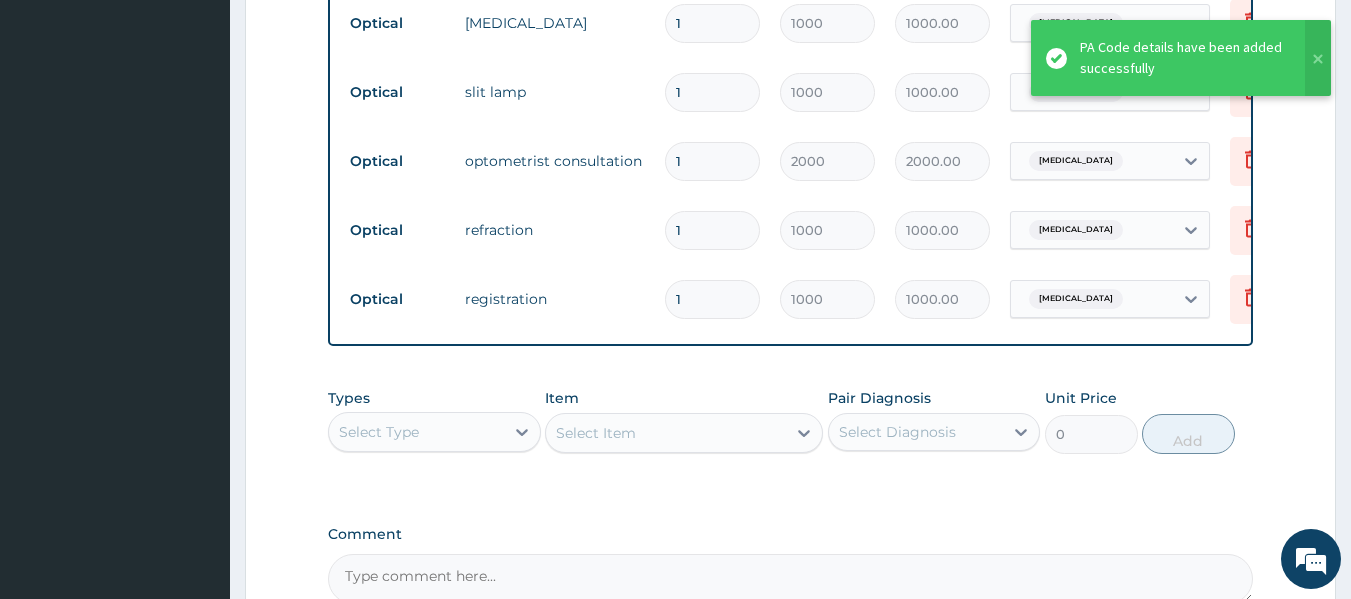 type on "0" 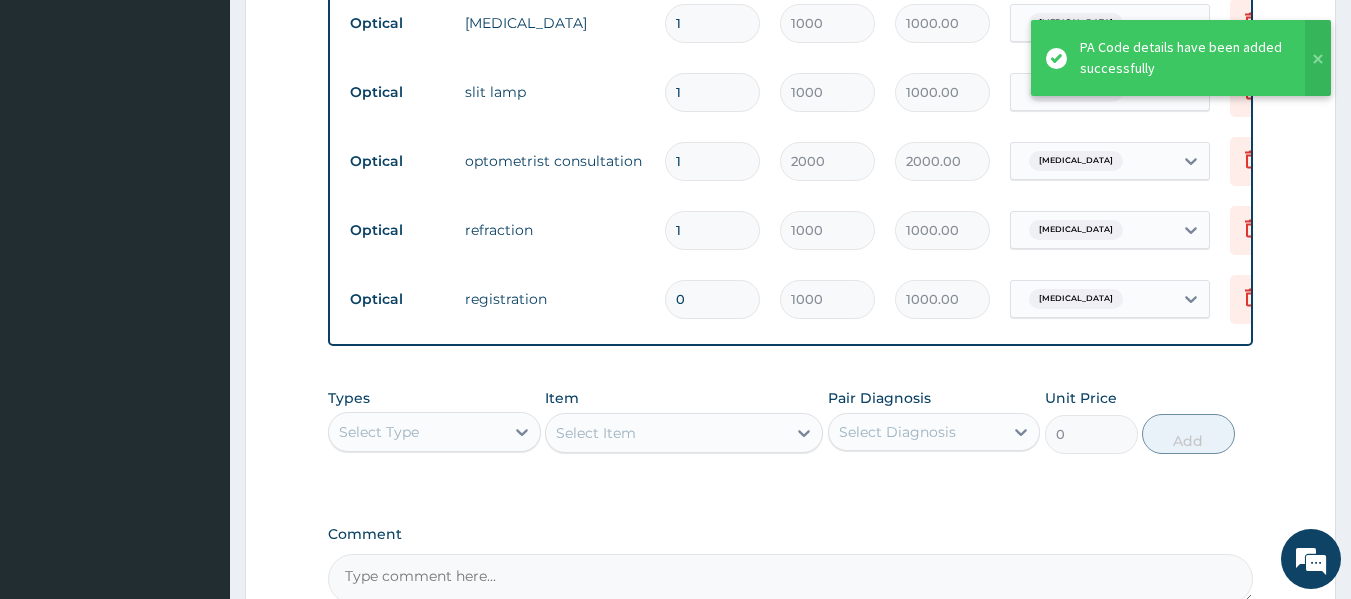 type on "0.00" 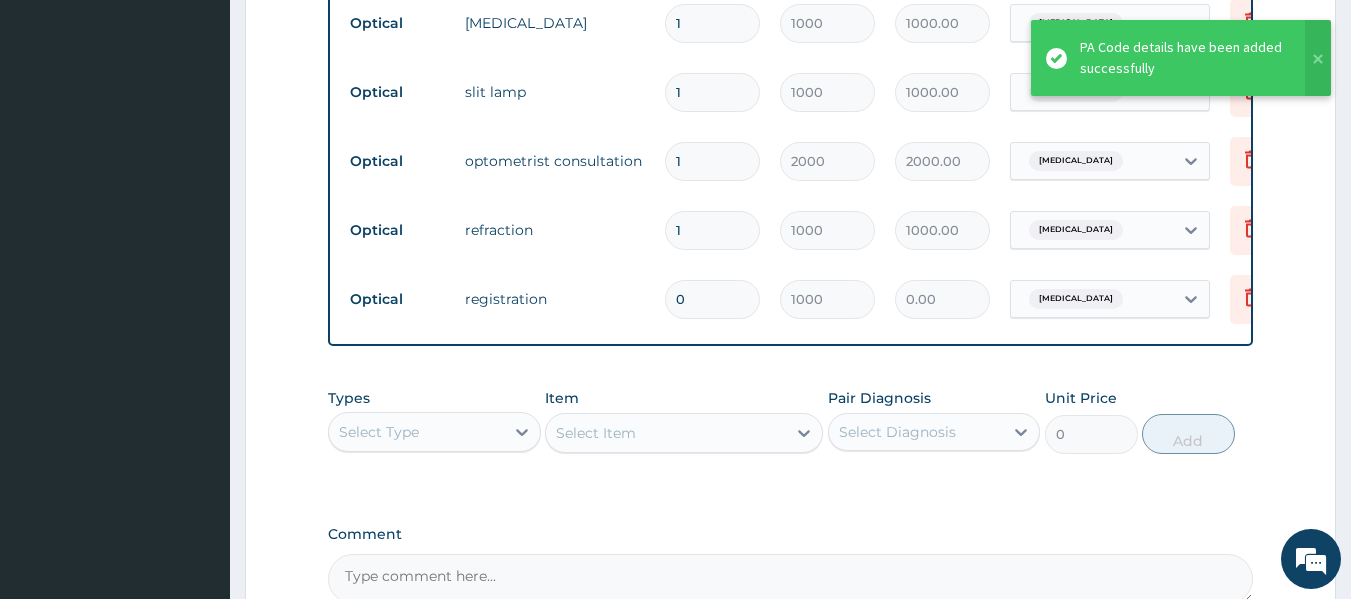 type on "1" 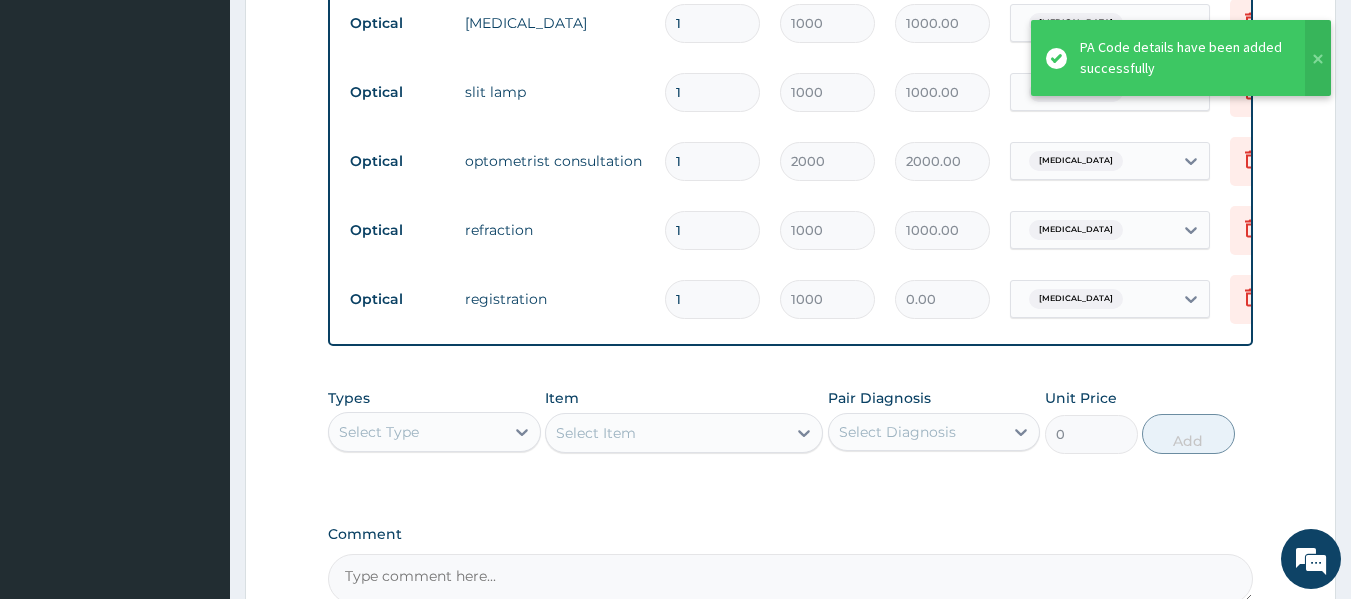 type on "1000.00" 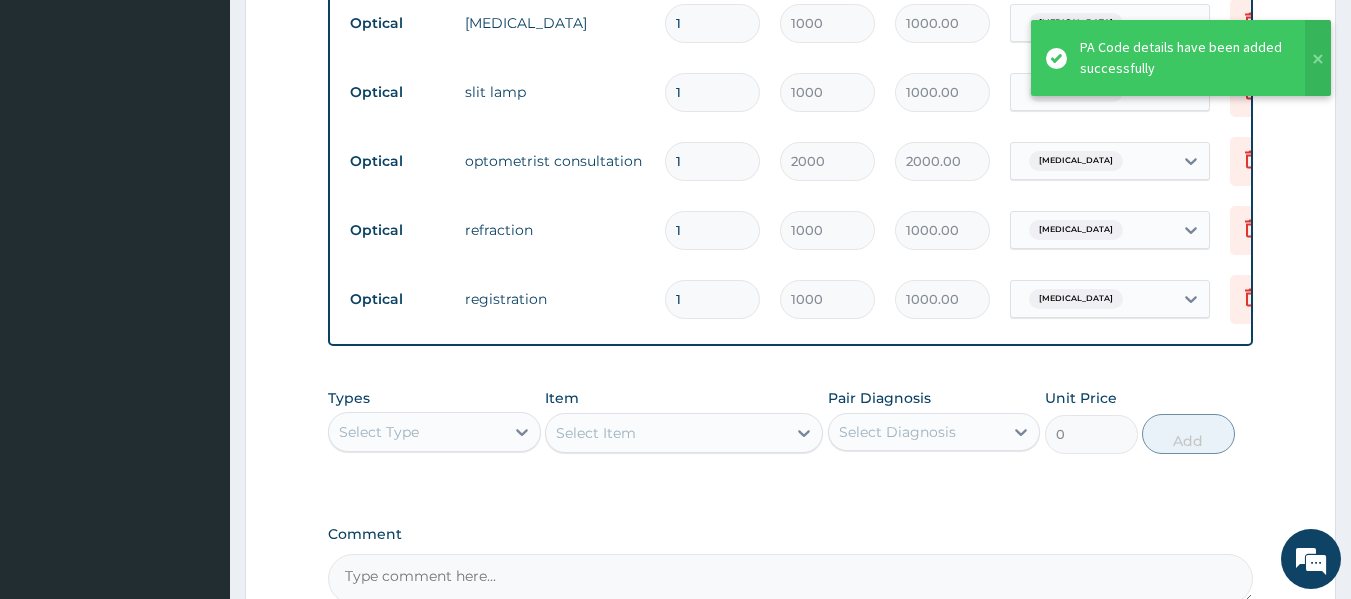 type on "0" 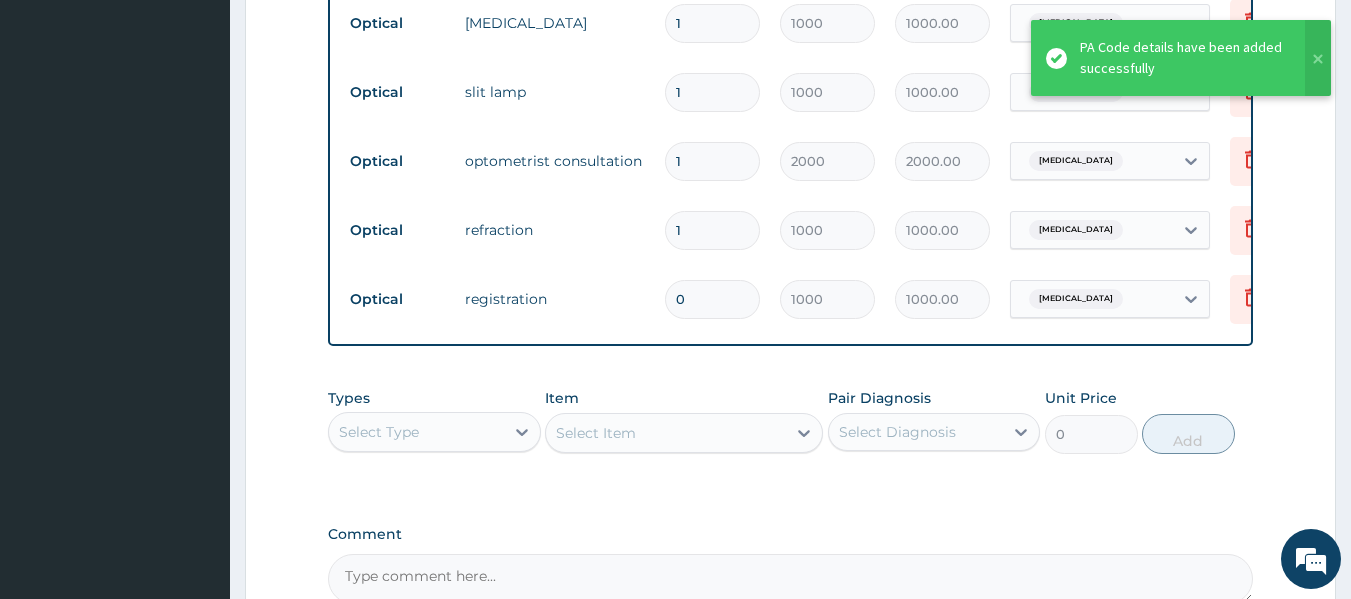 type on "0.00" 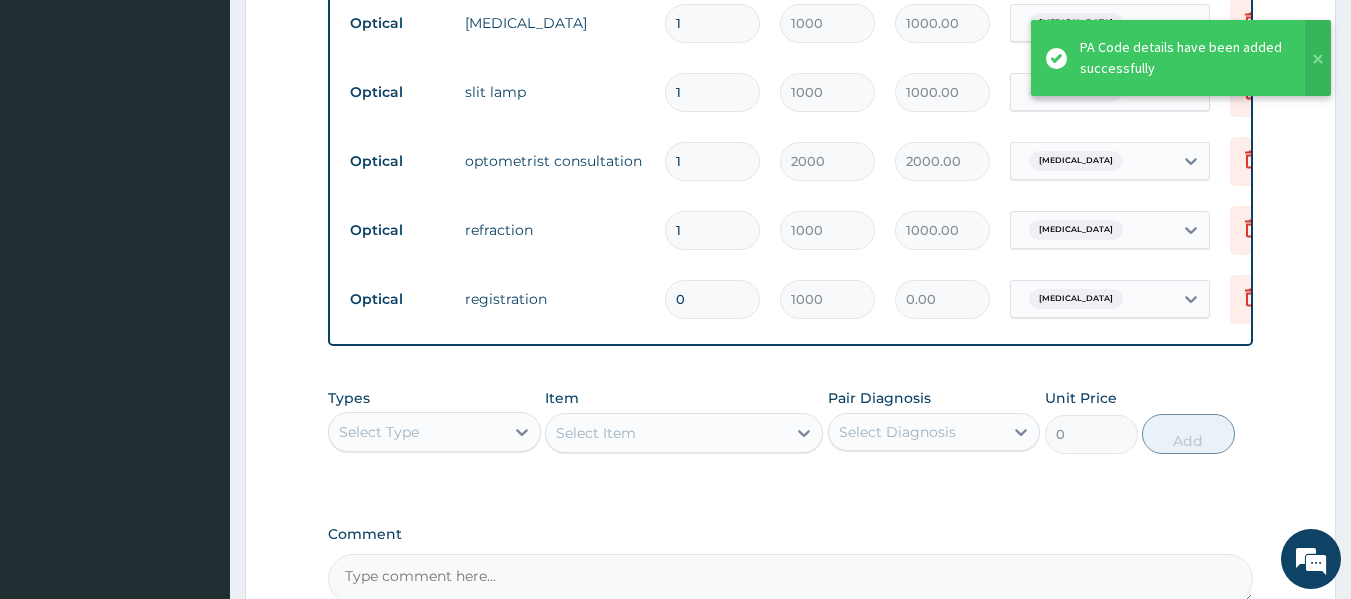 type on "1" 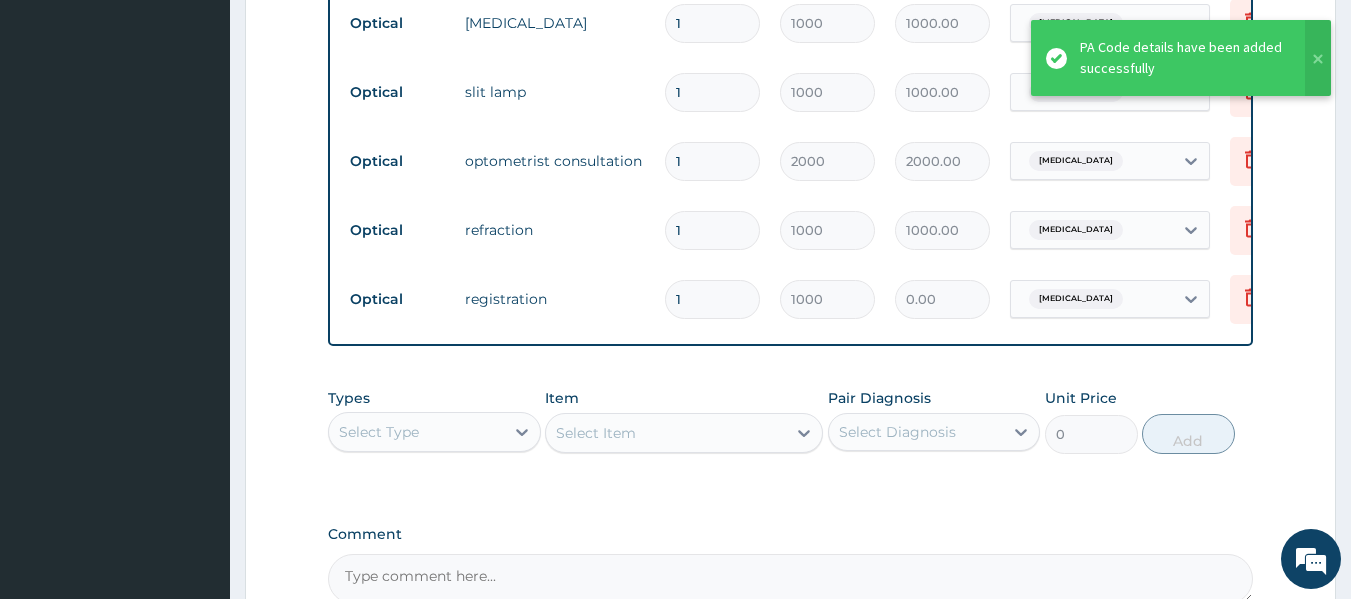 type on "1000.00" 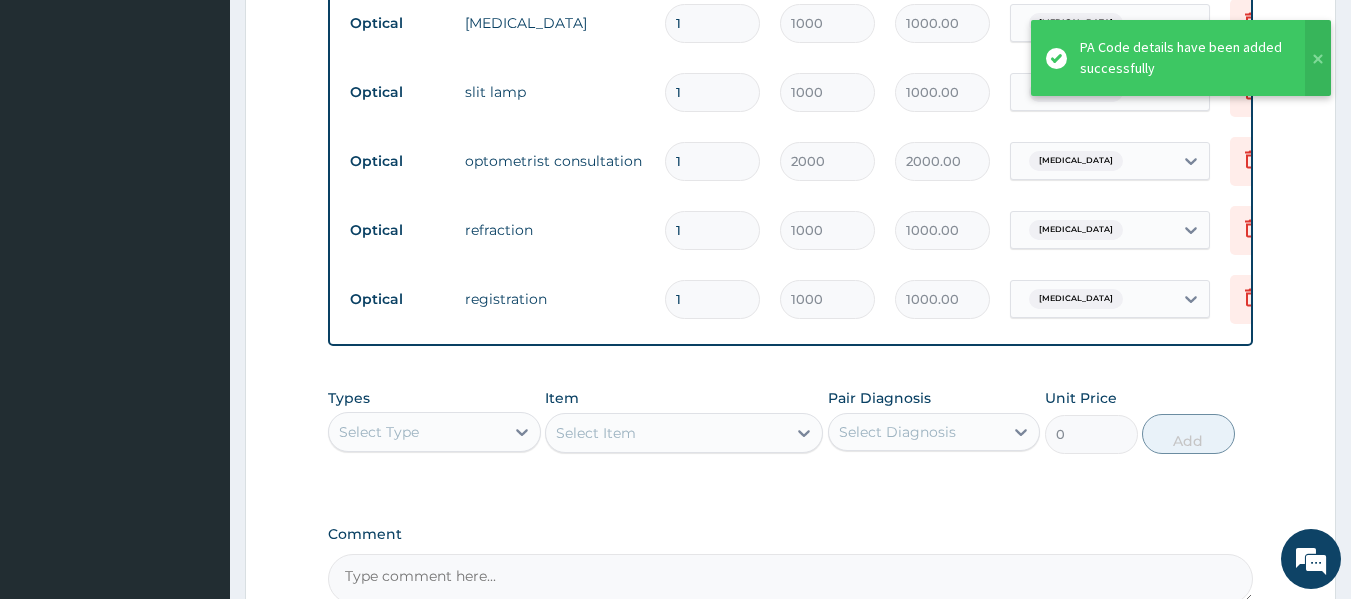 type on "0" 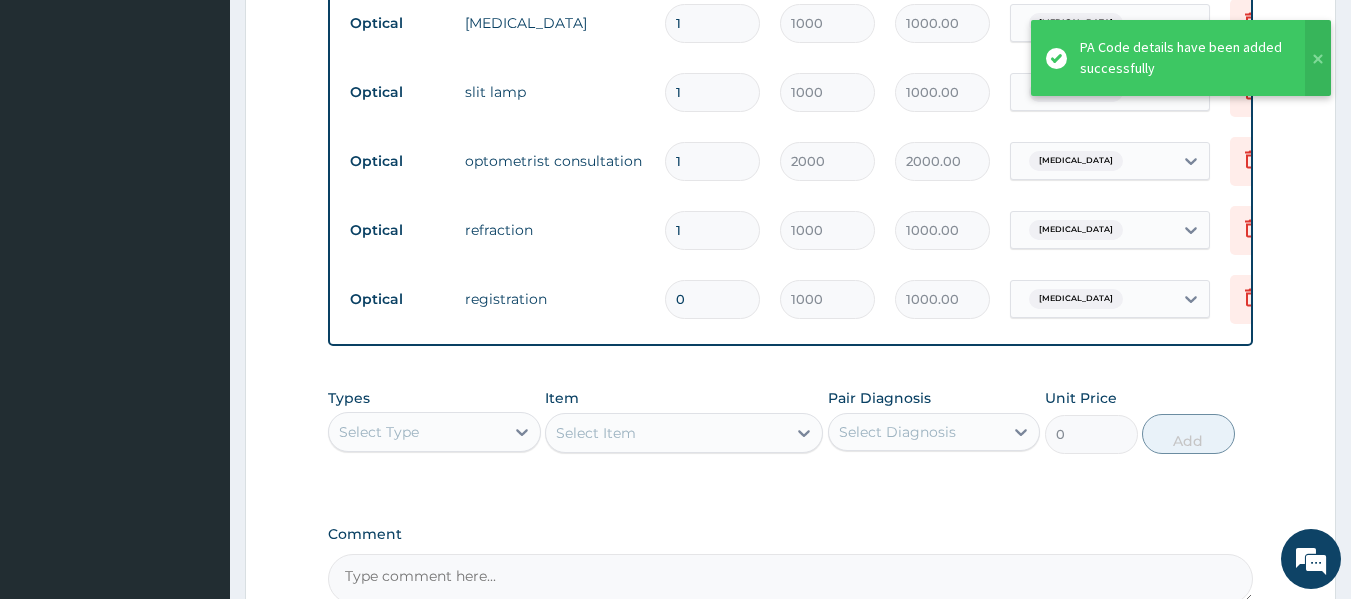 type on "0.00" 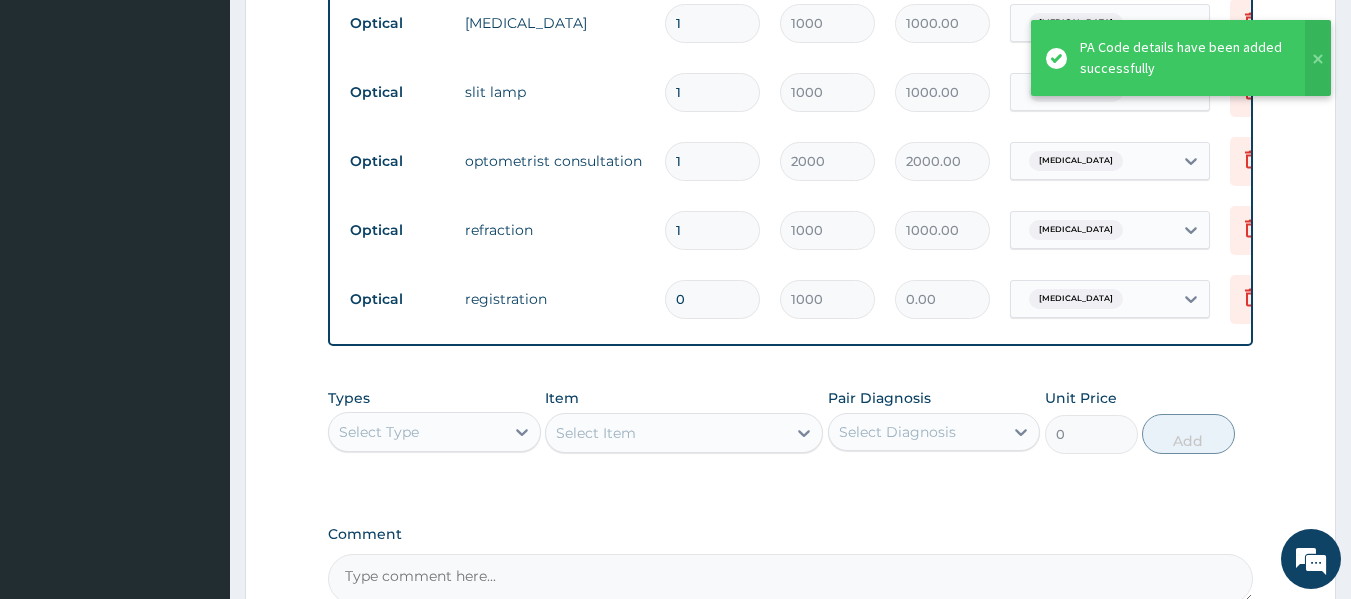type on "1" 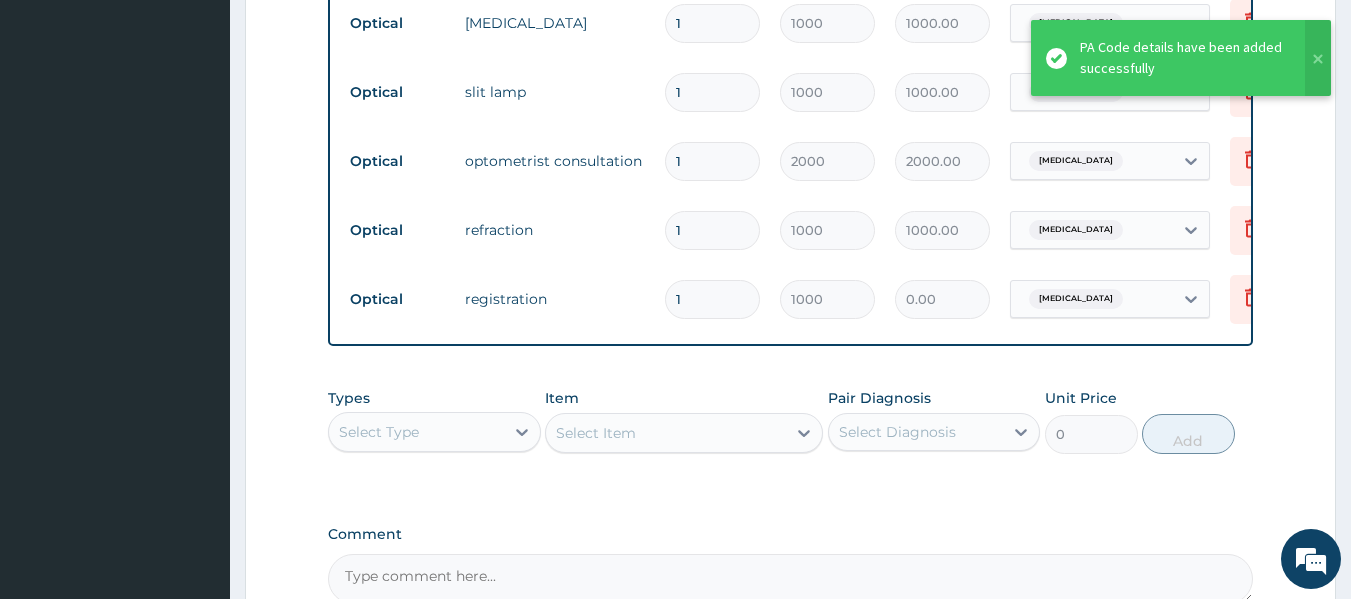 type on "1000.00" 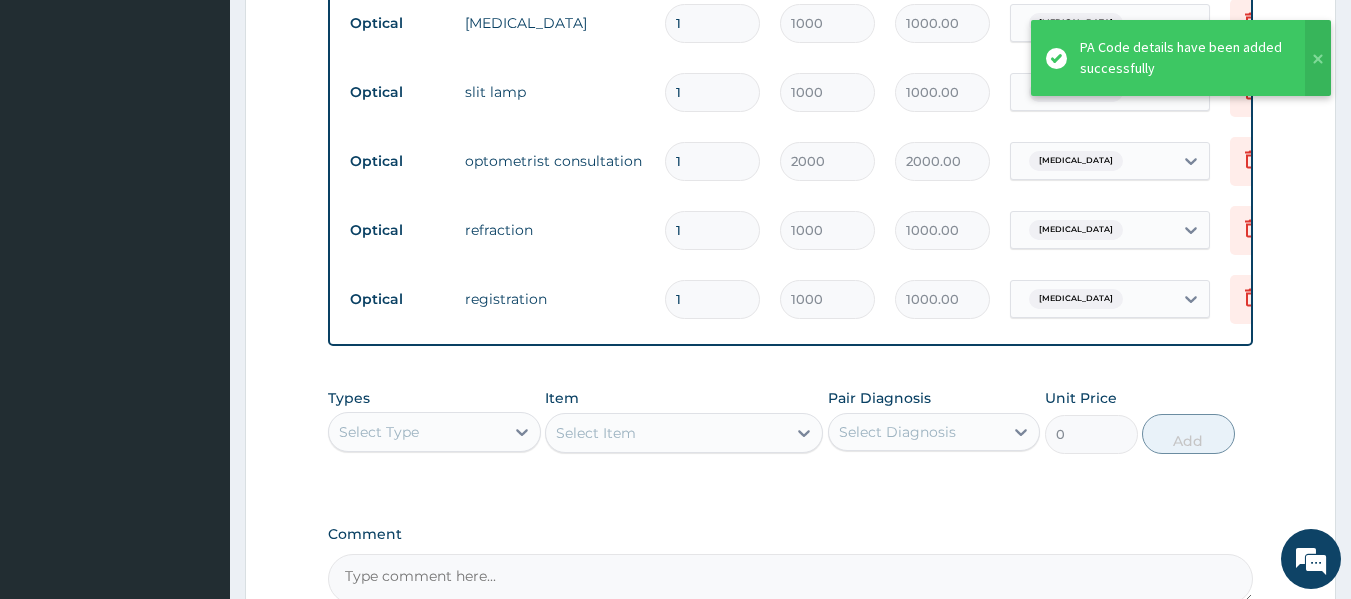 type on "0" 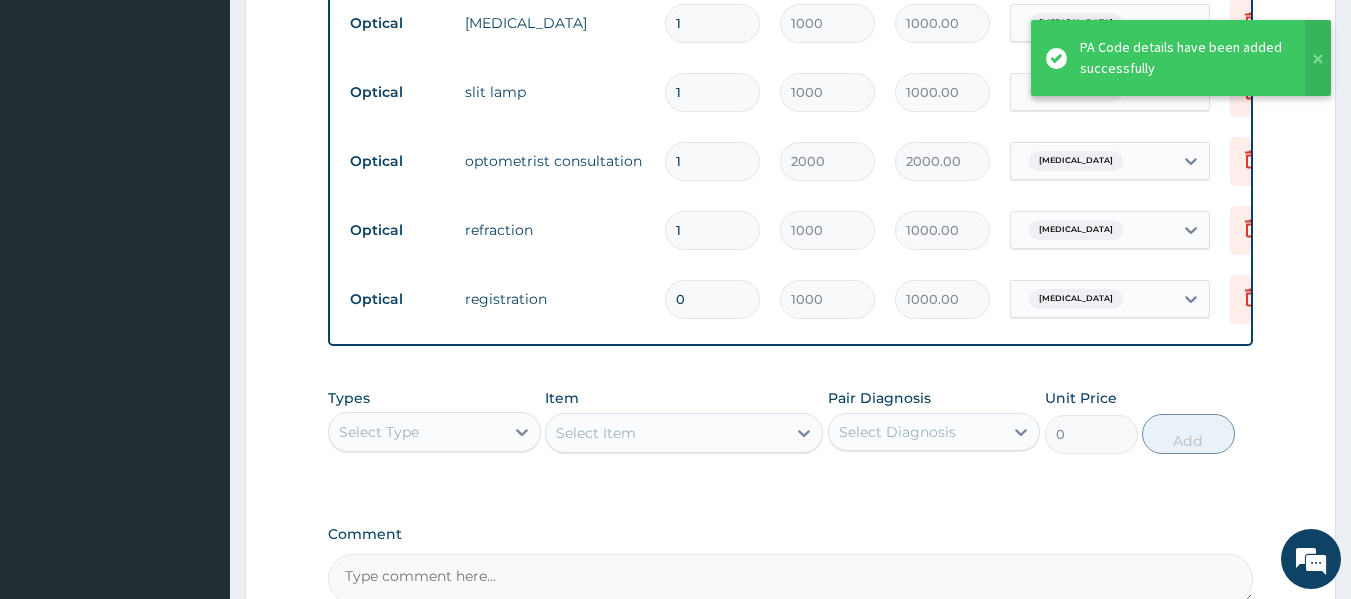 type on "0.00" 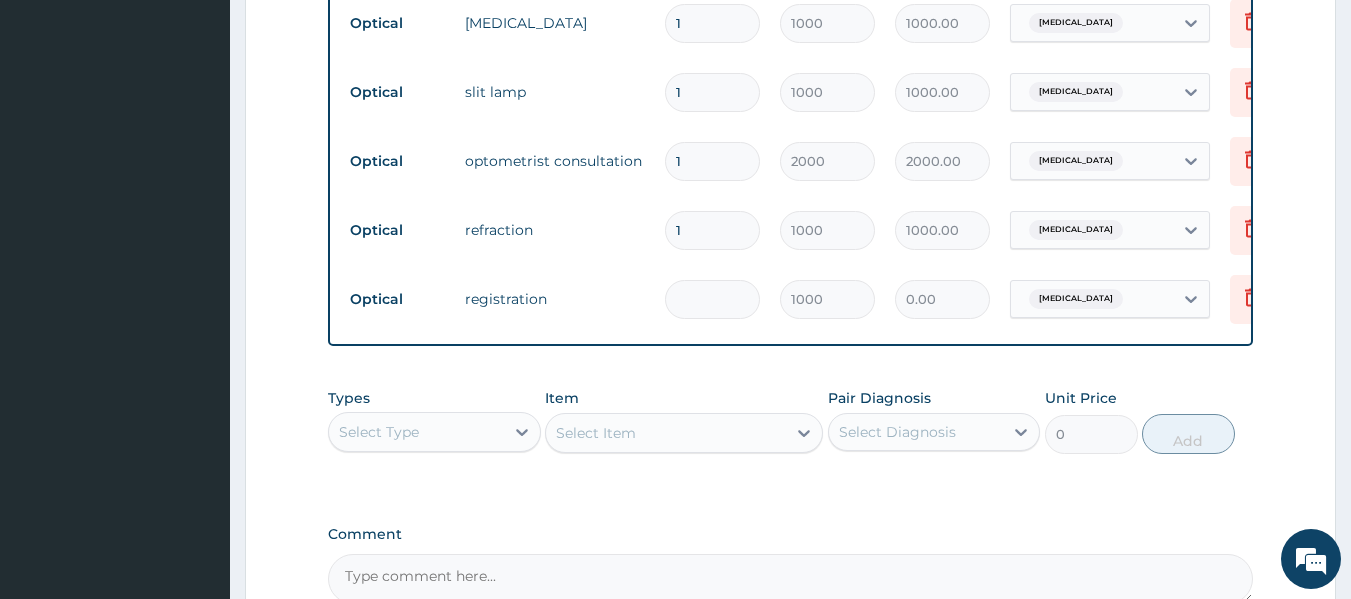 type on "1" 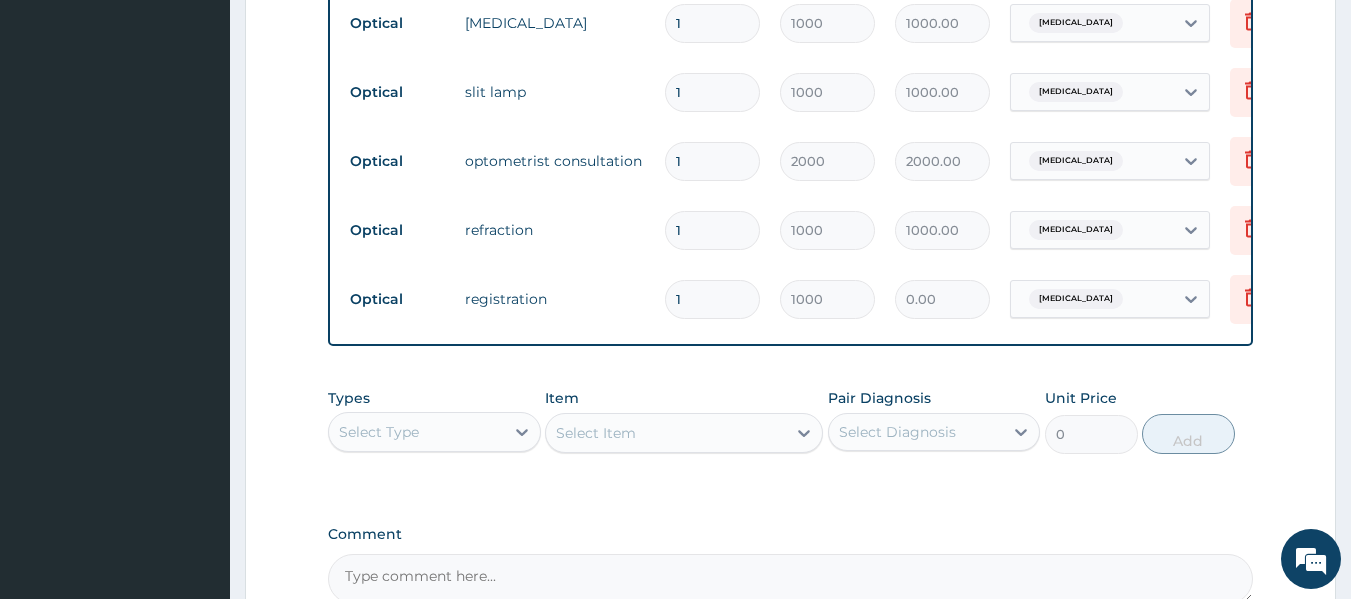 type on "1000.00" 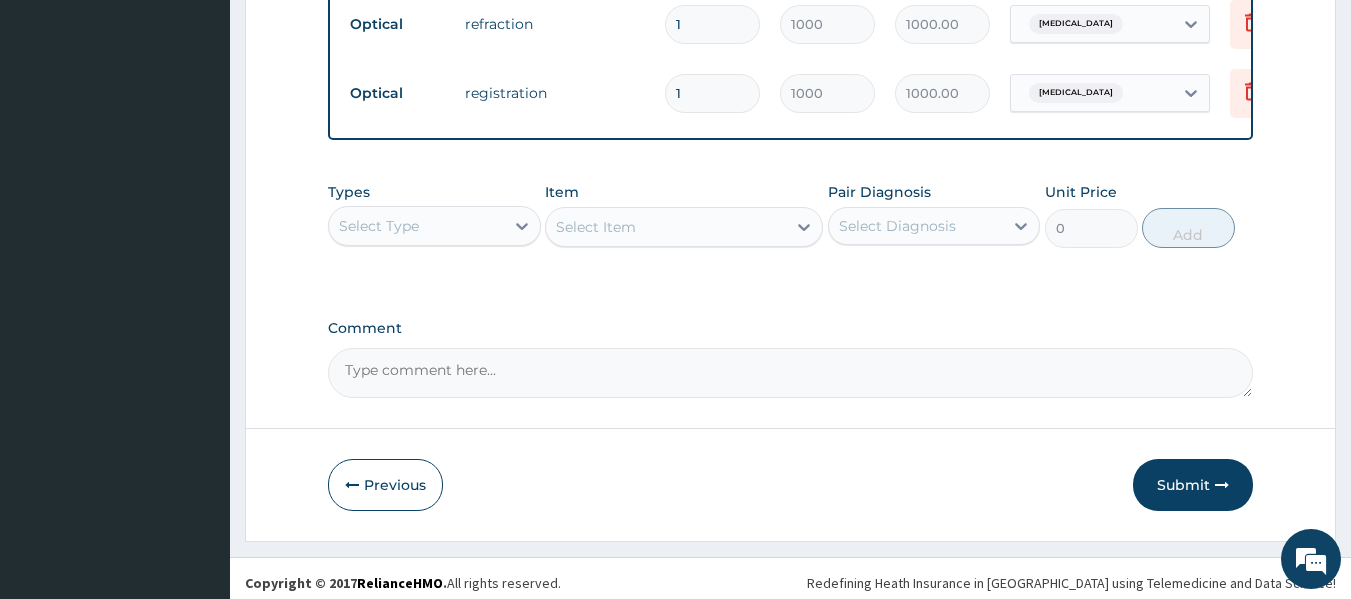 scroll, scrollTop: 1108, scrollLeft: 0, axis: vertical 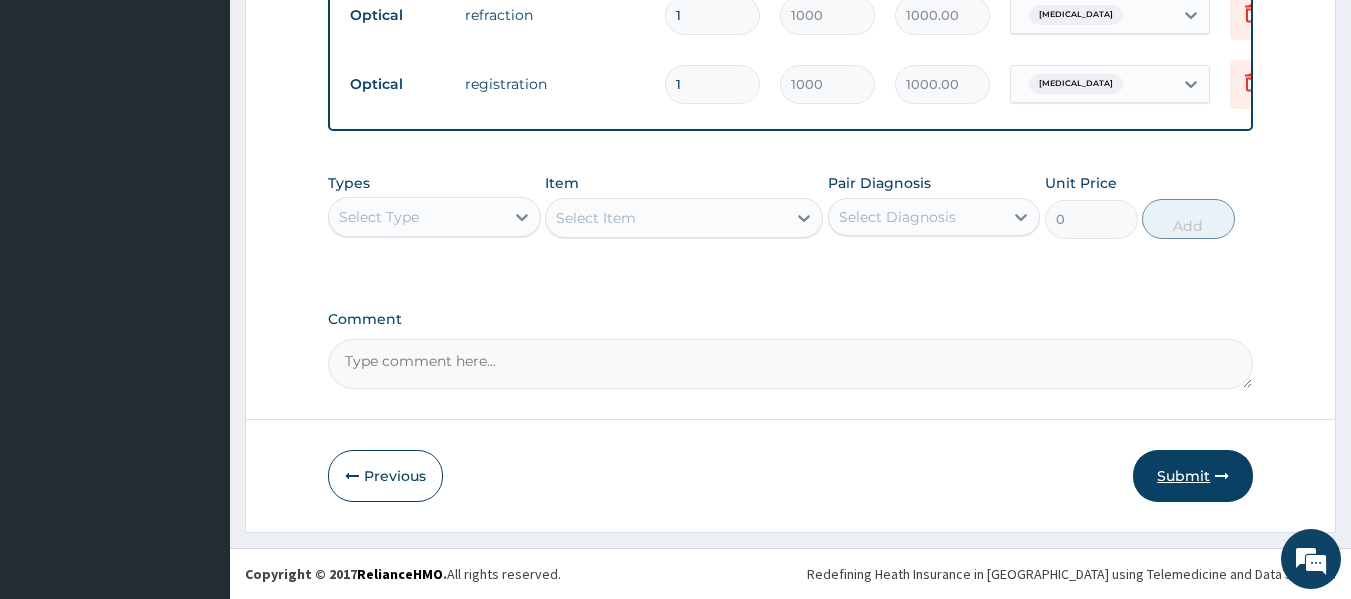 type on "1" 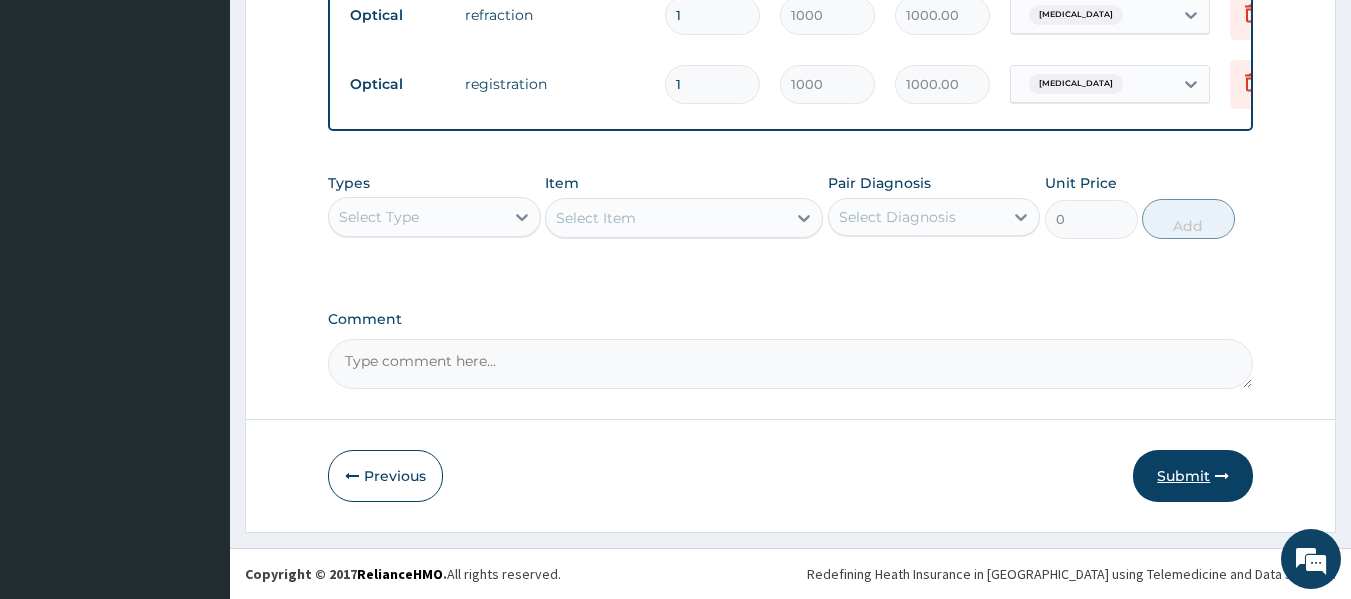 click on "Submit" at bounding box center (1193, 476) 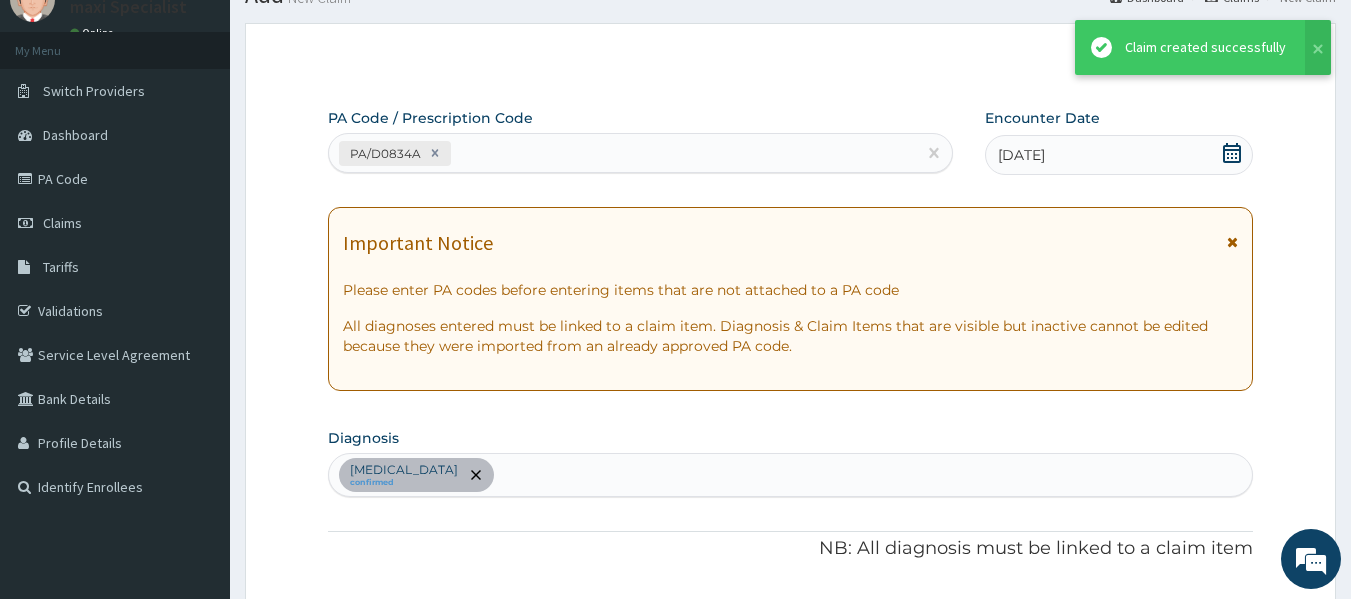 scroll, scrollTop: 1108, scrollLeft: 0, axis: vertical 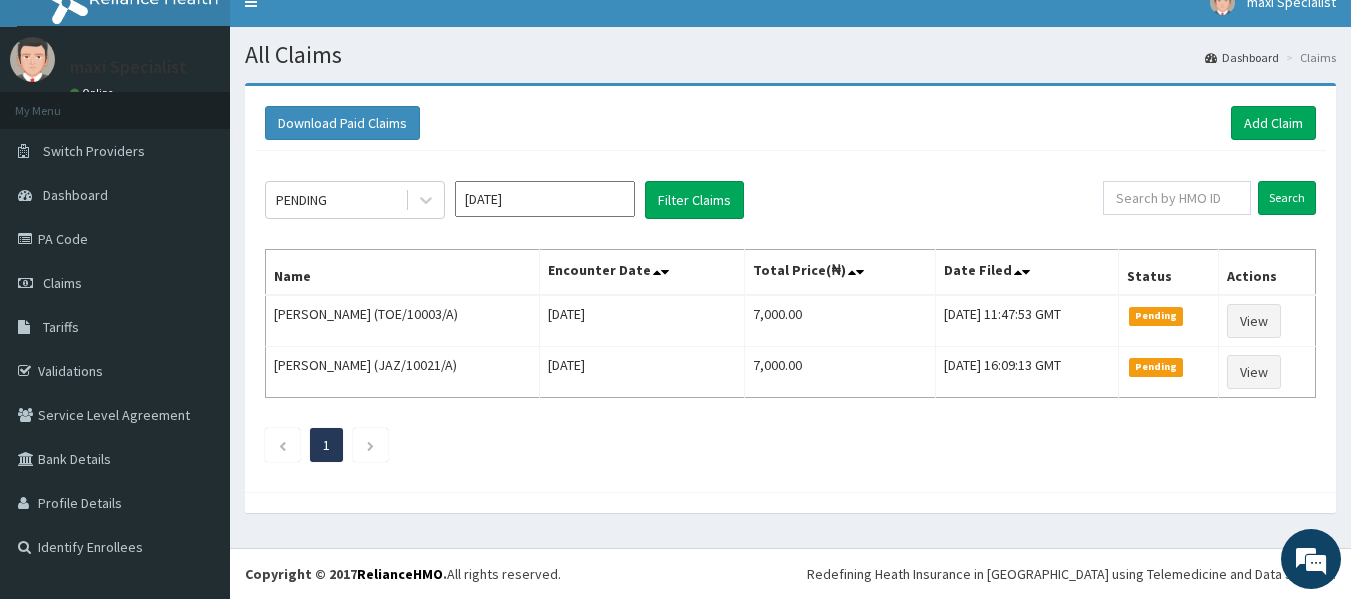 click on "PENDING Jul 2025 Filter Claims Search Name Encounter Date Total Price(₦) Date Filed Status Actions Daniel Ogbuike (TOE/10003/A) Fri Jul 11 2025 7,000.00 Fri, 11 Jul 2025 11:47:53 GMT Pending View Loveday  Umama (JAZ/10021/A) Tue Jul 08 2025 7,000.00 Tue, 08 Jul 2025 16:09:13 GMT Pending View 1" 